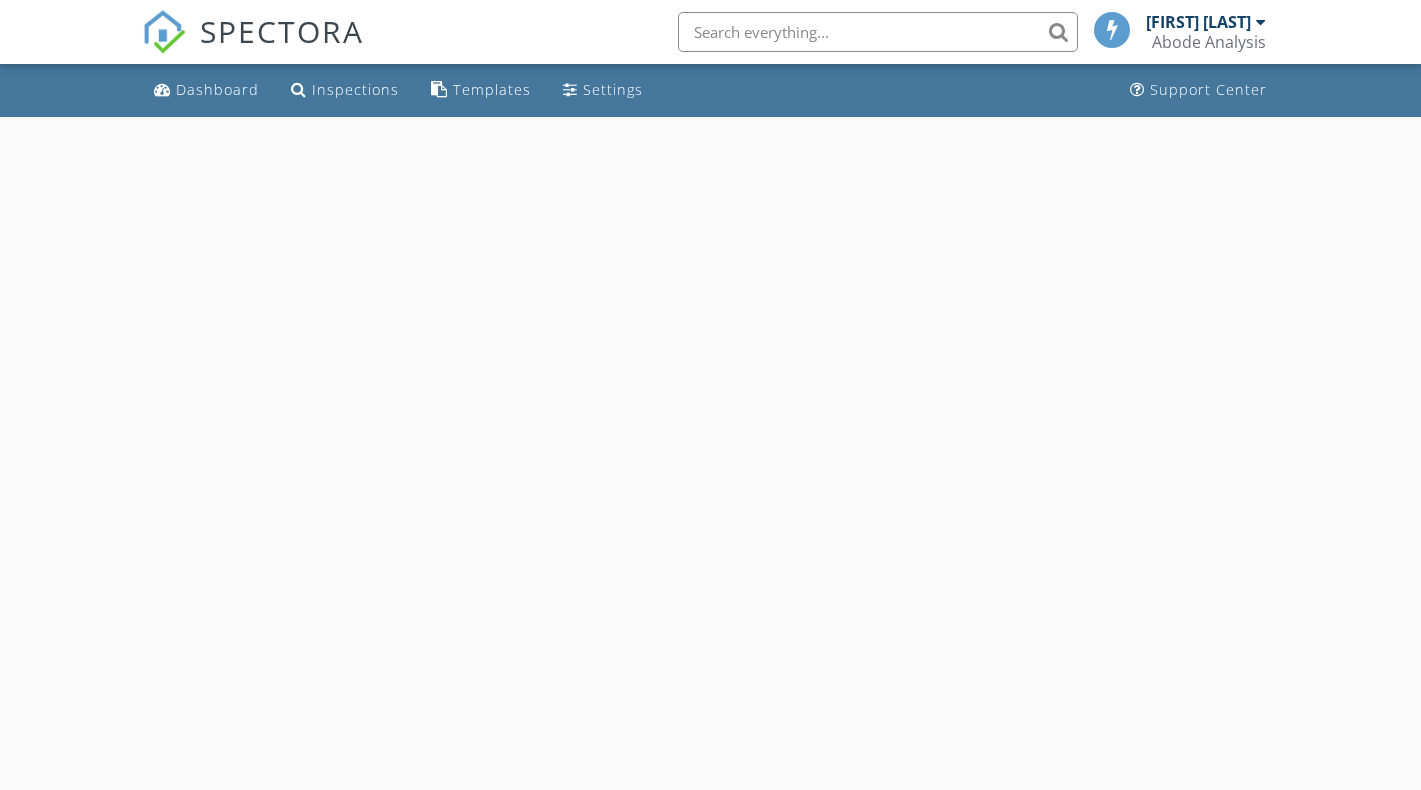 scroll, scrollTop: 0, scrollLeft: 0, axis: both 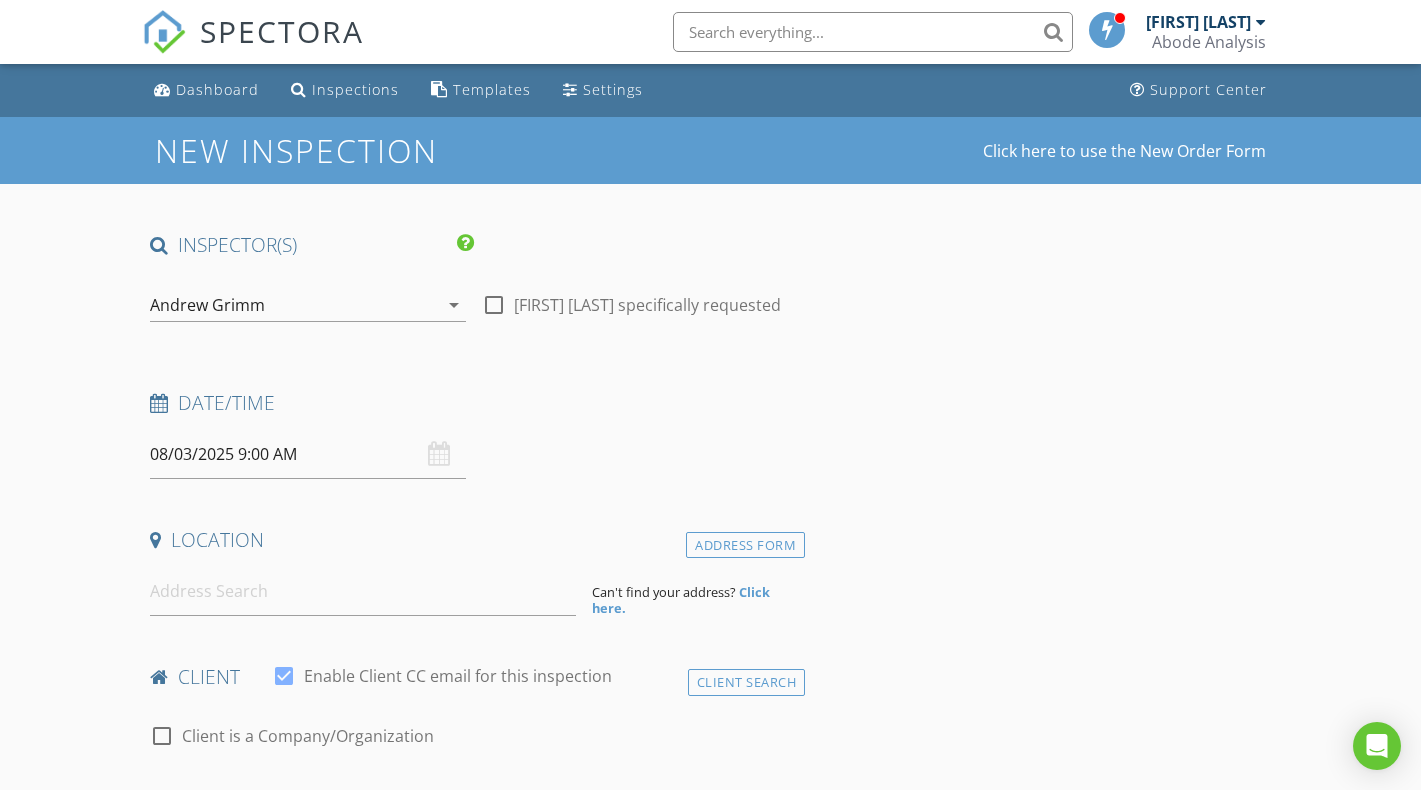 click on "Andrew Grimm" at bounding box center [294, 305] 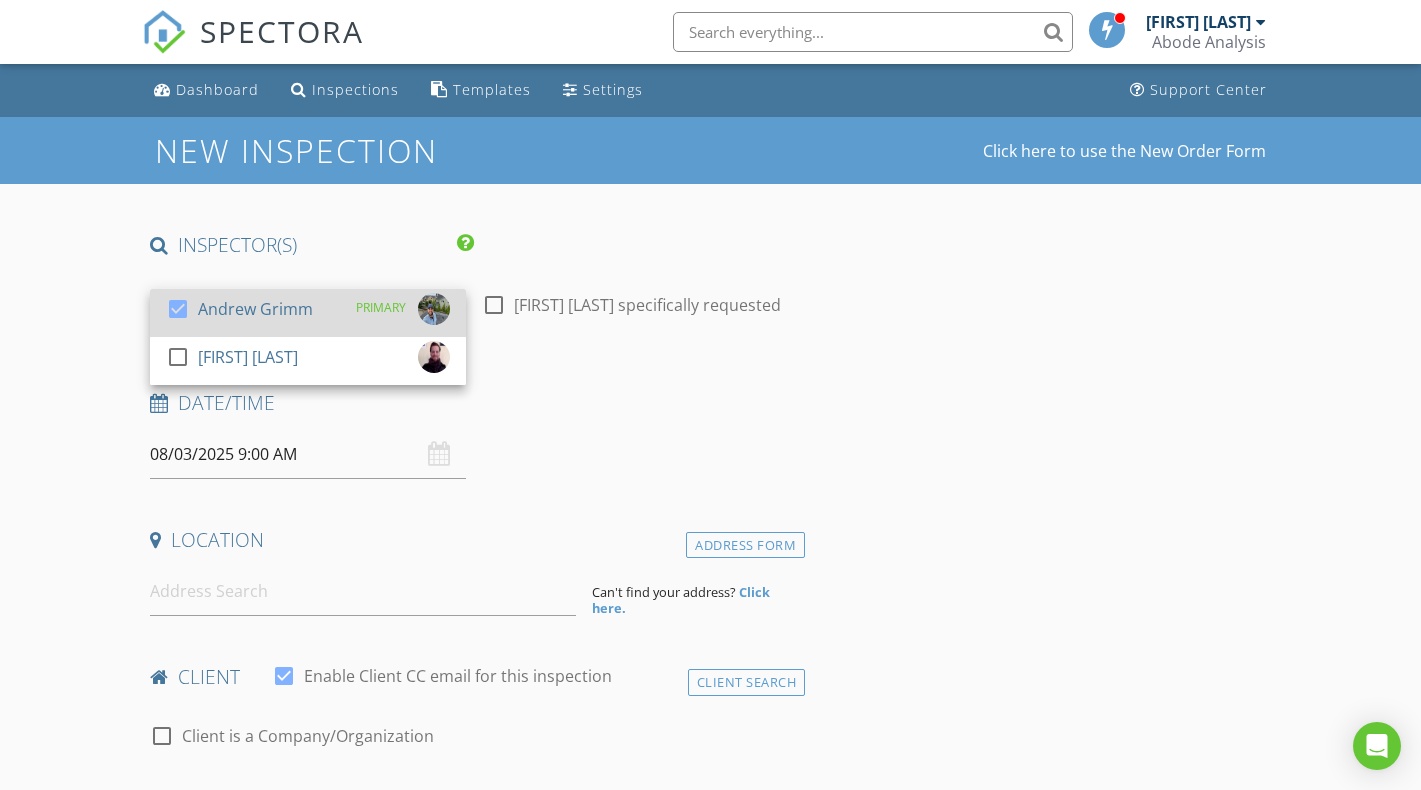 click at bounding box center [178, 309] 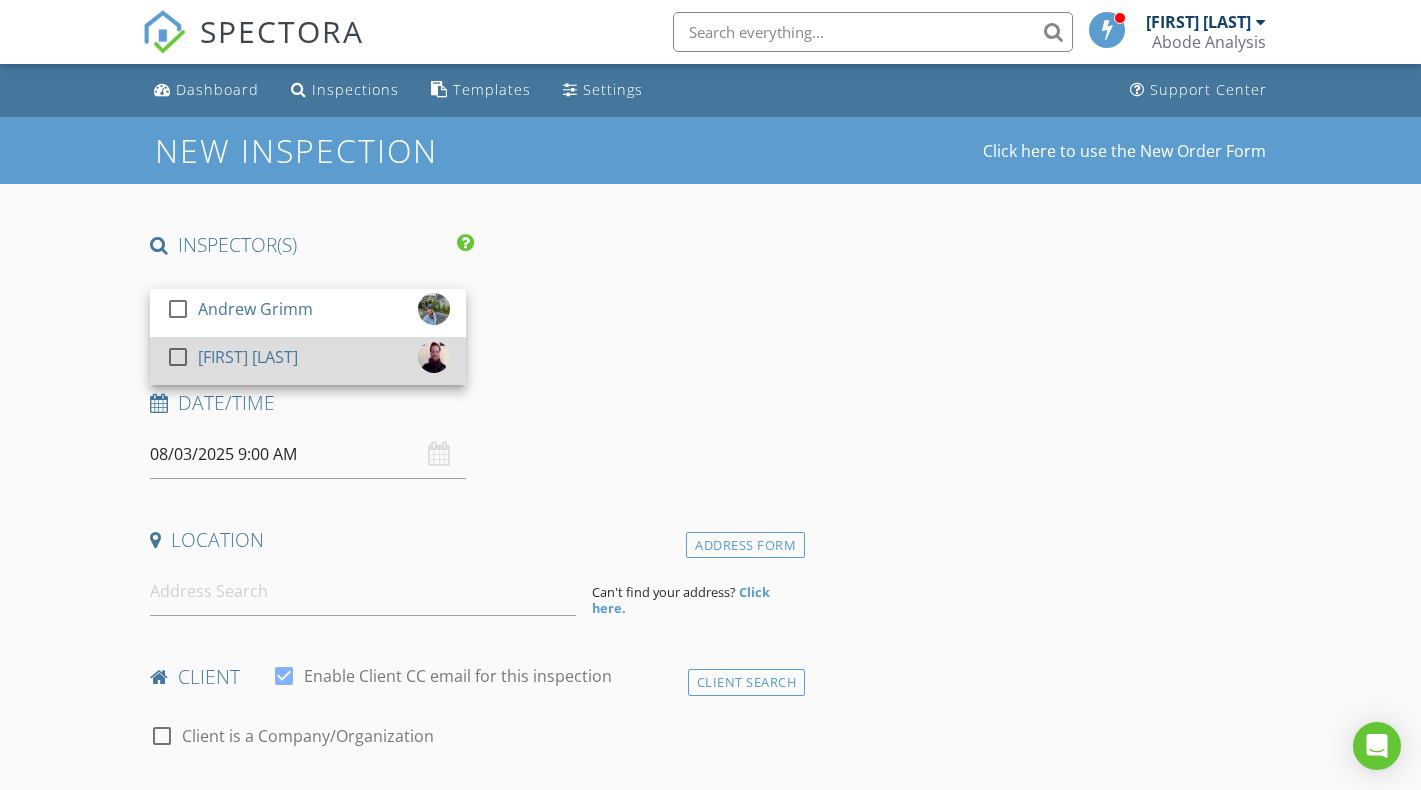 click at bounding box center (178, 357) 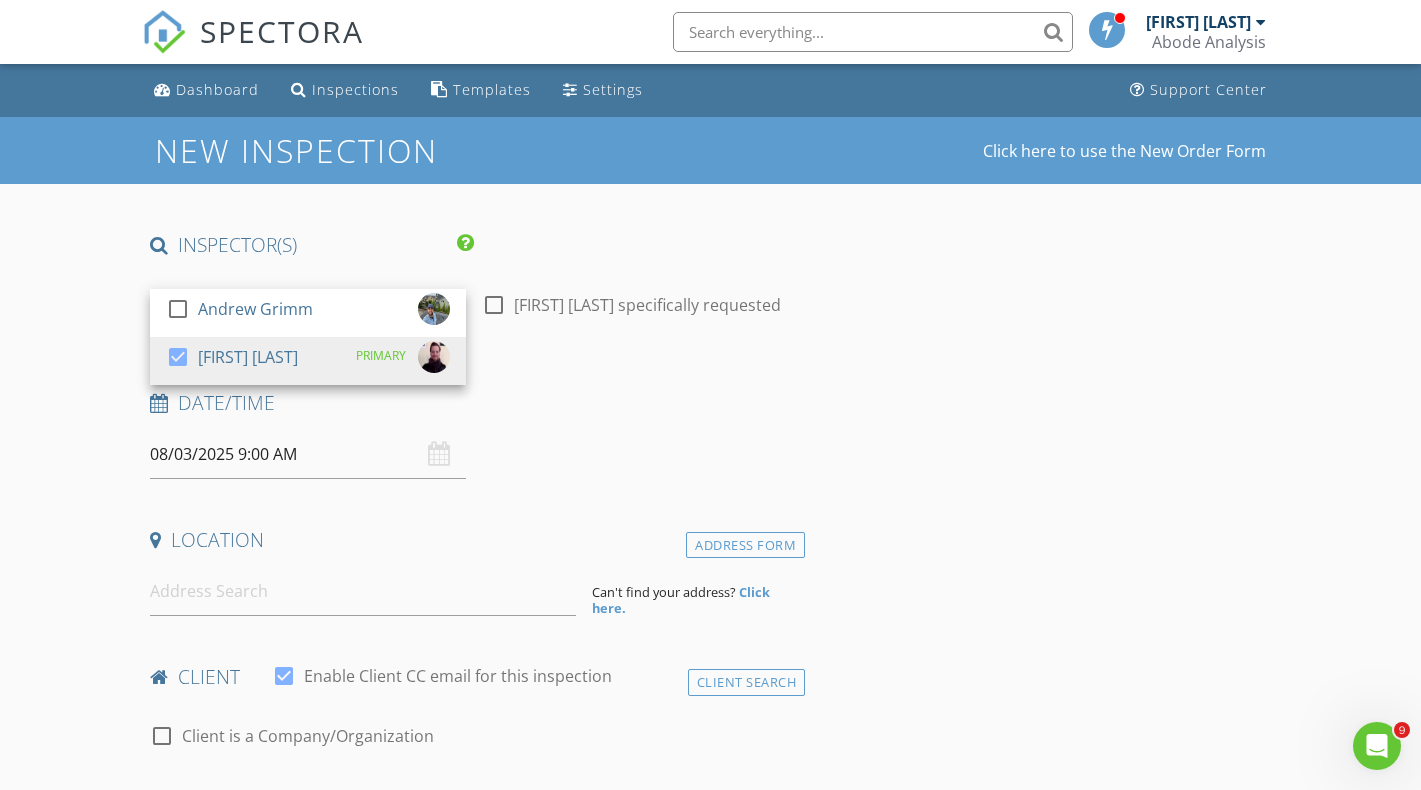 scroll, scrollTop: 0, scrollLeft: 0, axis: both 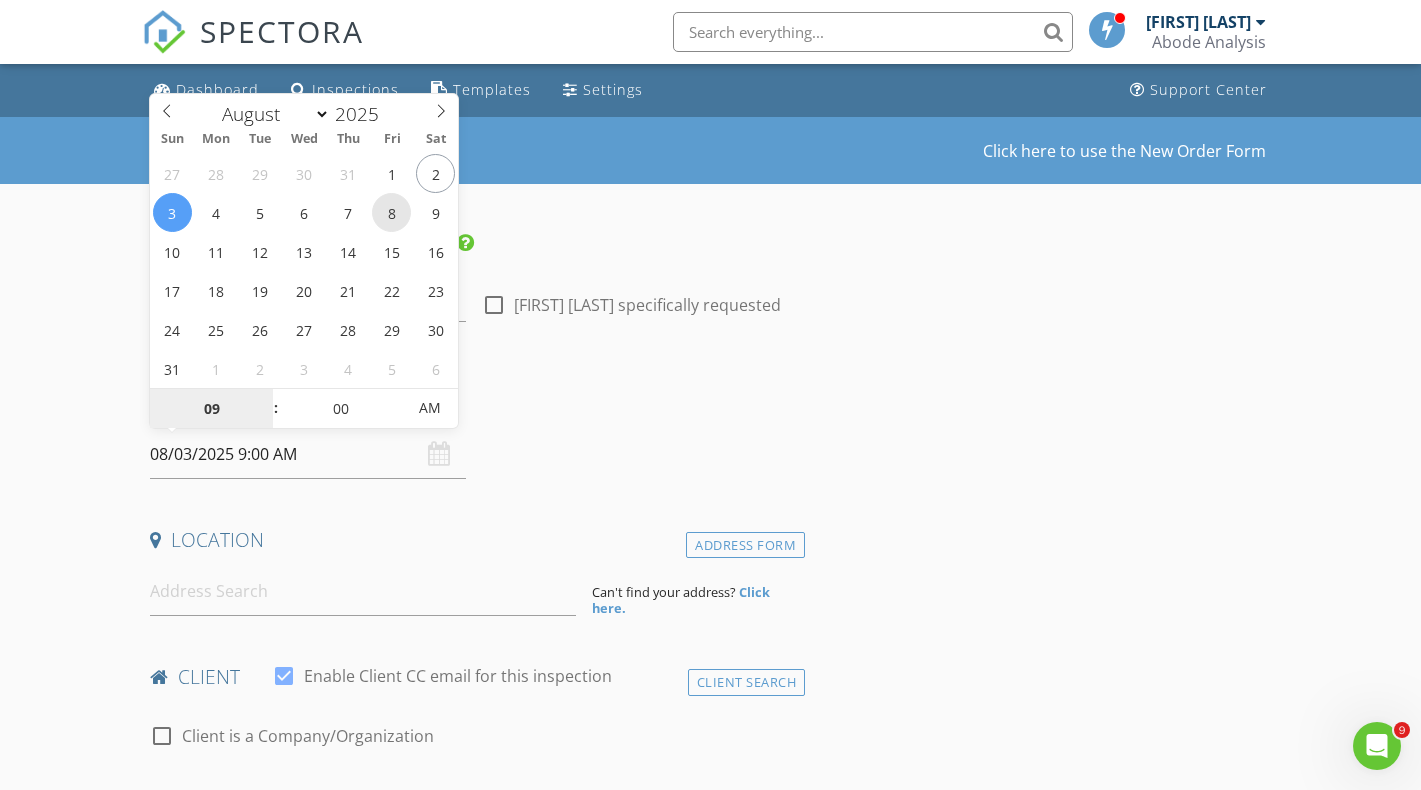 type on "08/08/2025 9:00 AM" 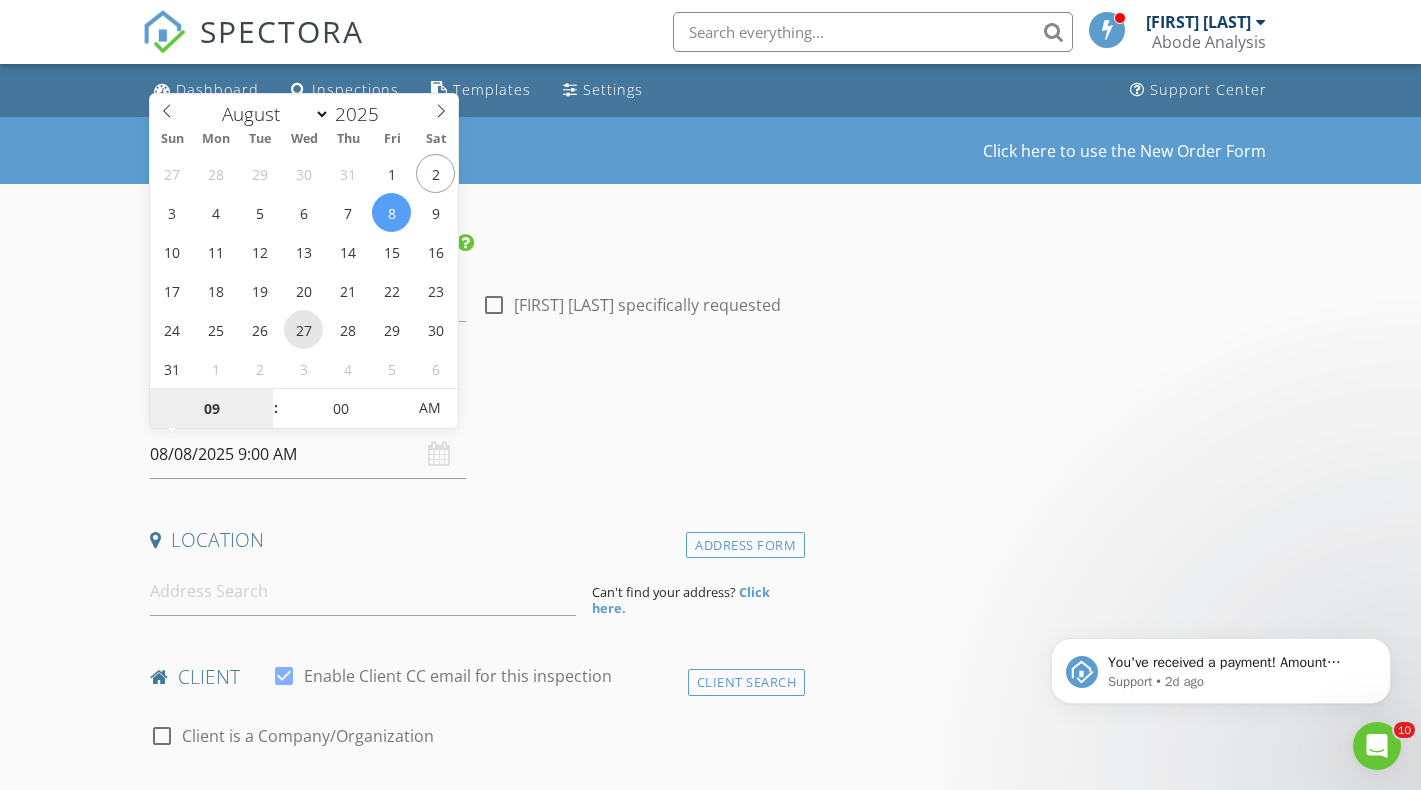 scroll, scrollTop: 0, scrollLeft: 0, axis: both 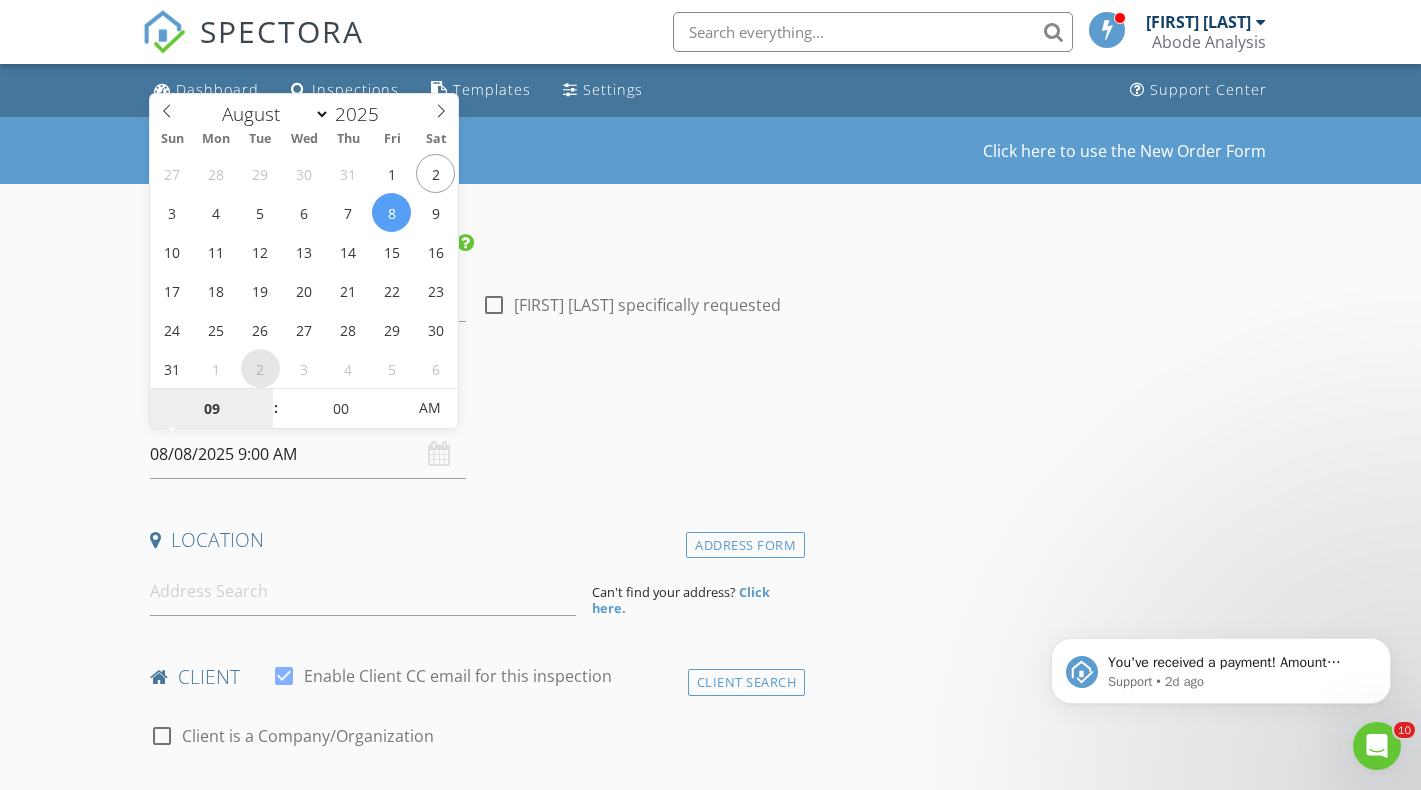 type on "10" 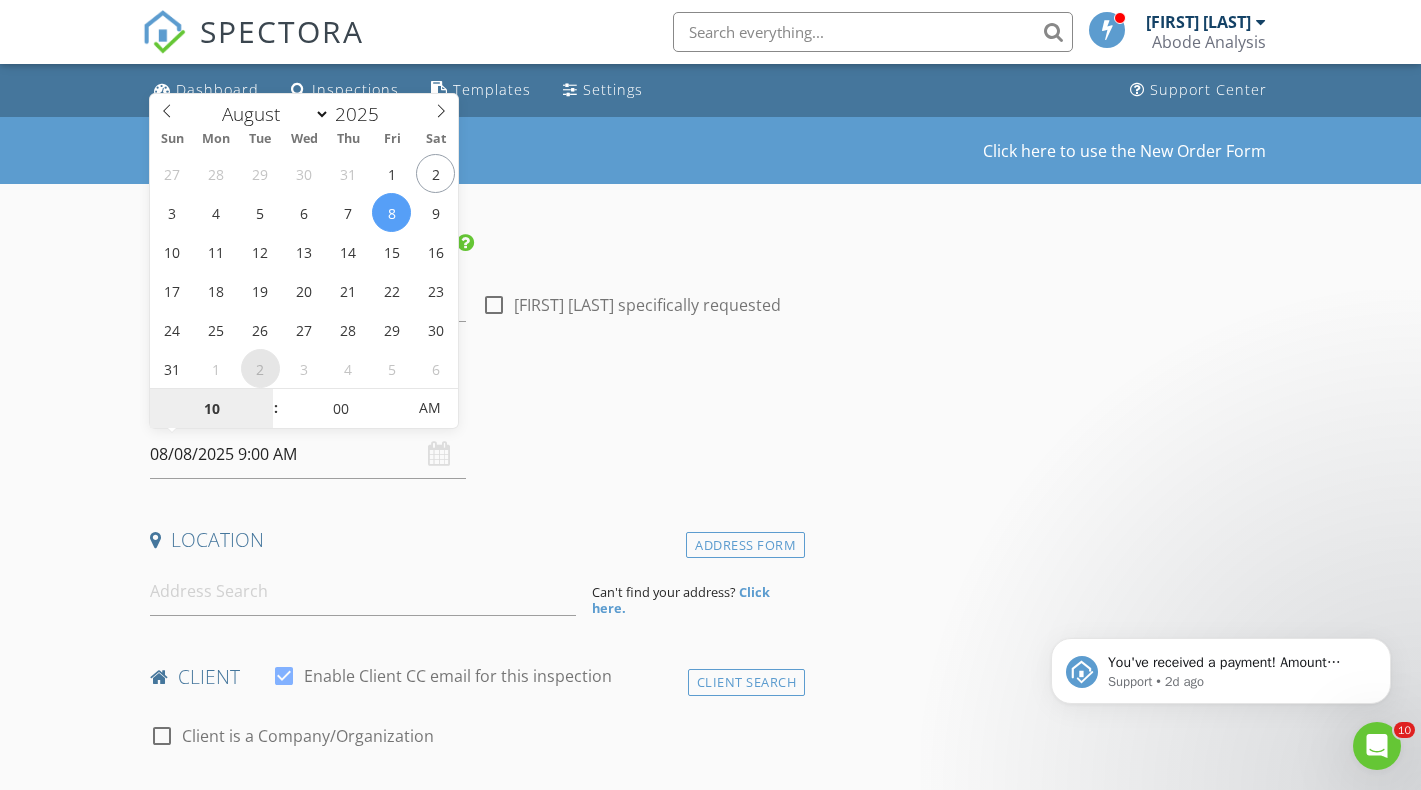 type on "08/08/2025 10:00 AM" 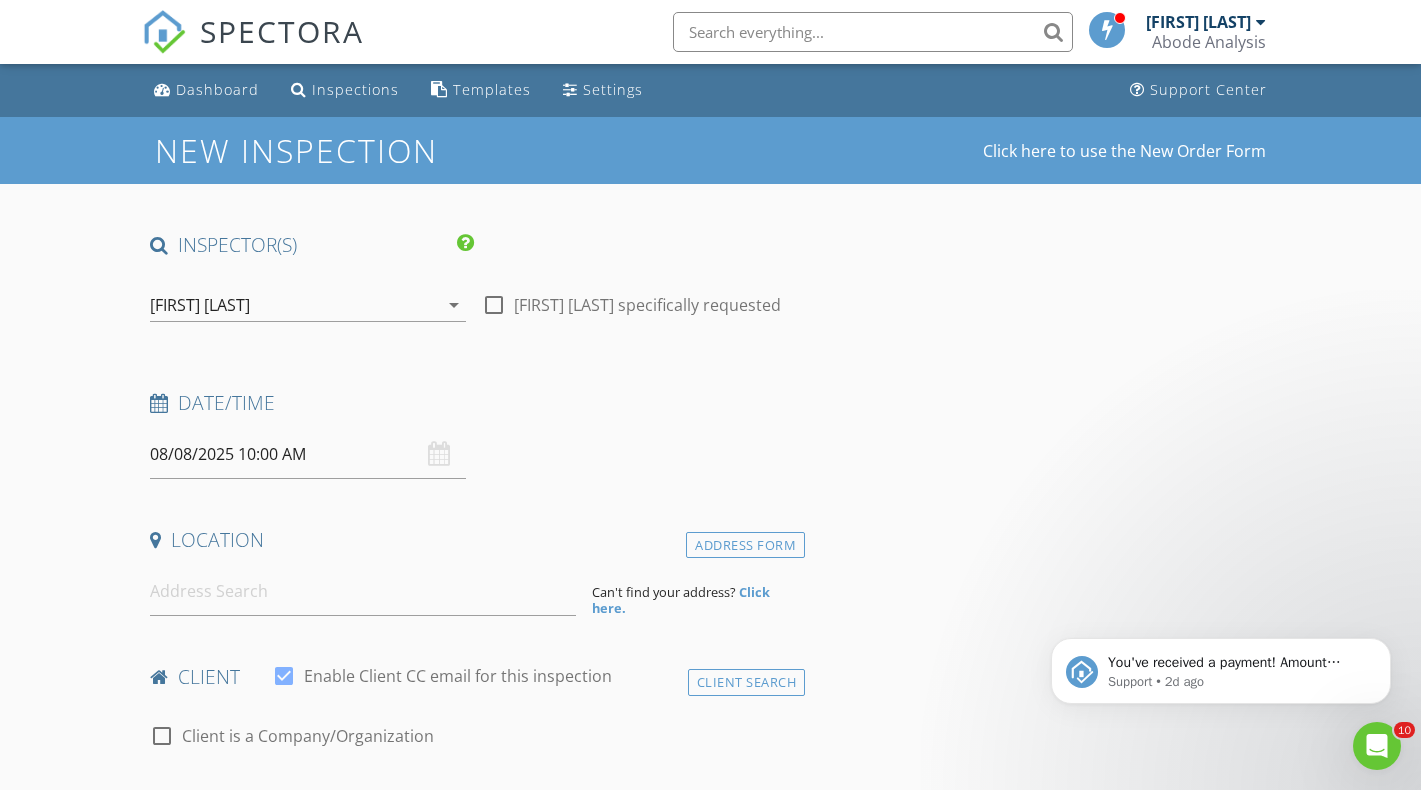 click on "Date/Time
[DATE] [TIME]" at bounding box center (473, 434) 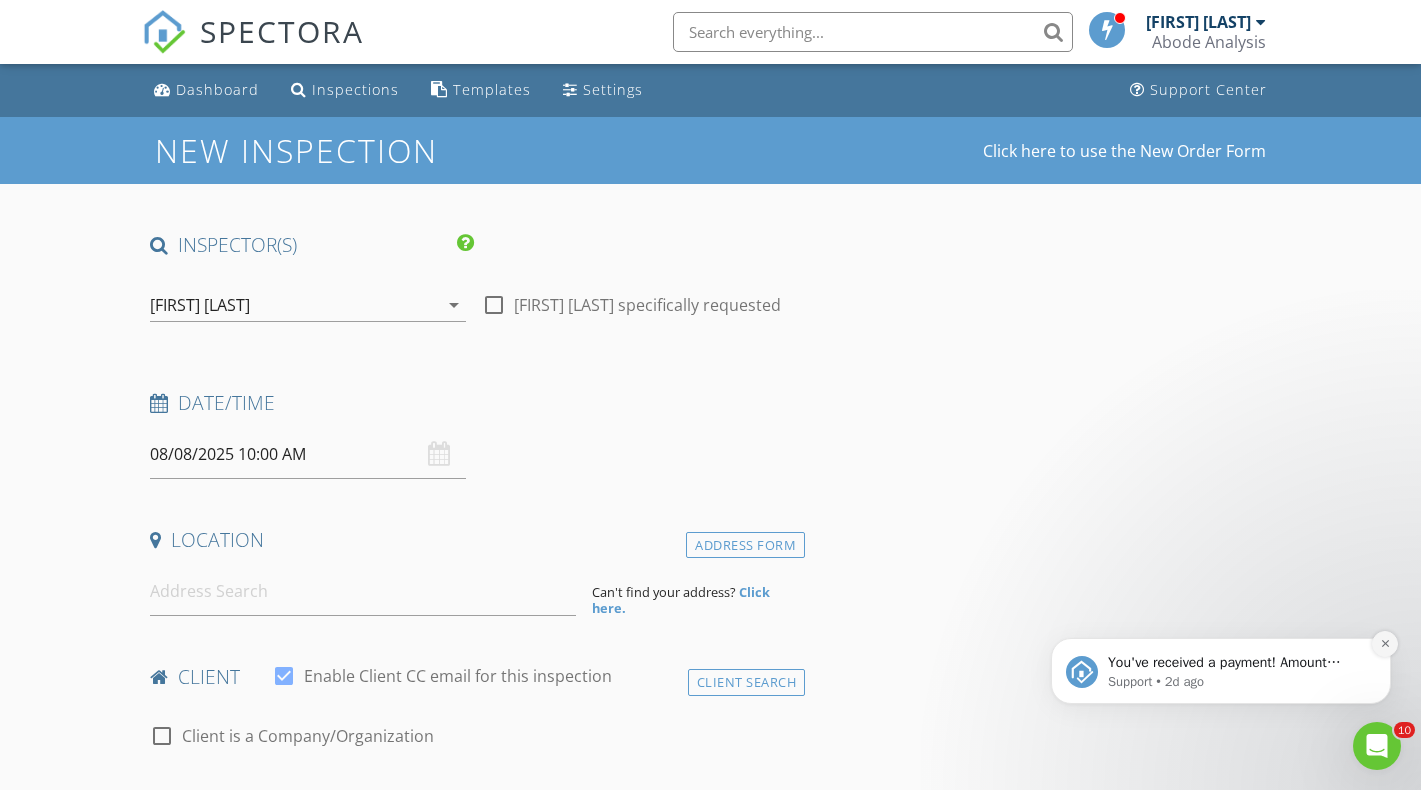 click 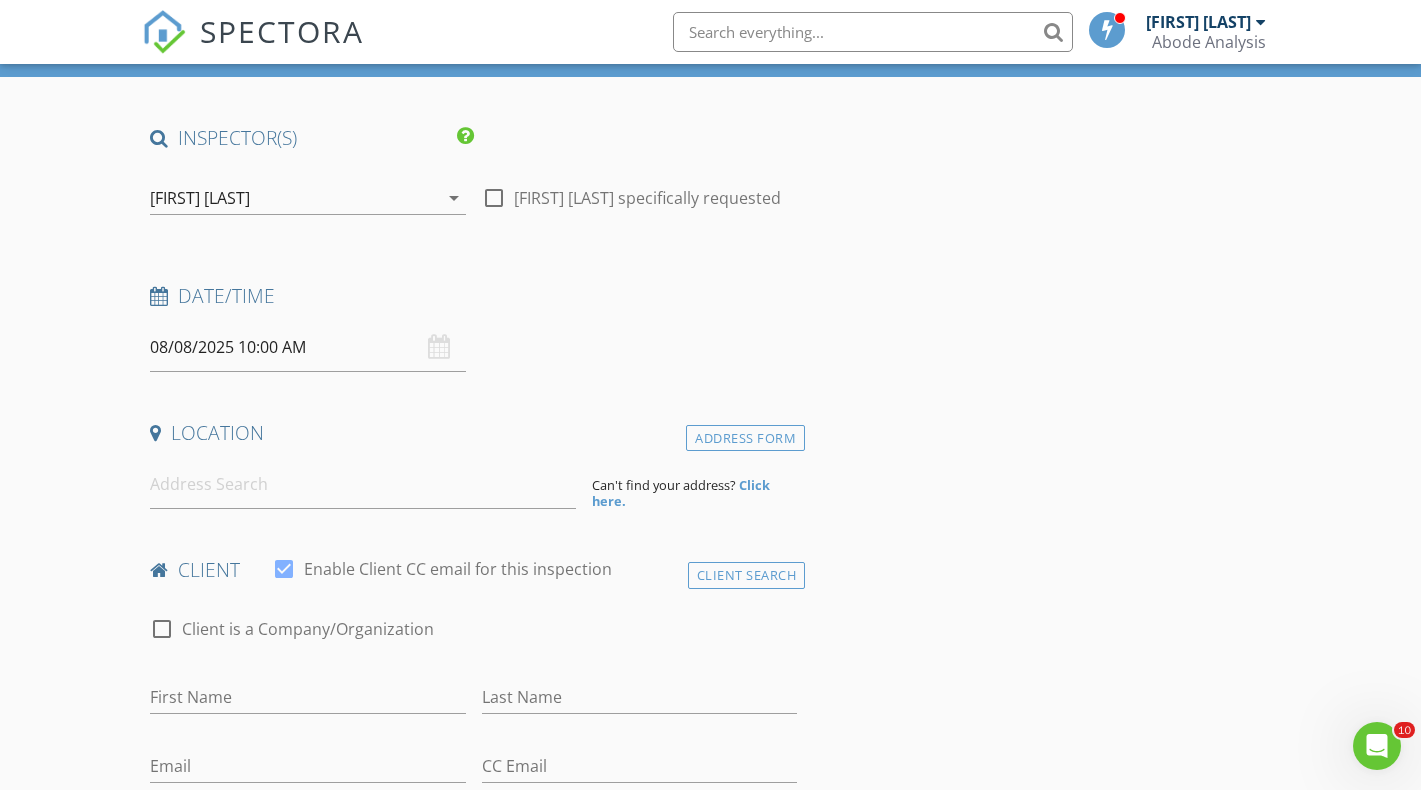 scroll, scrollTop: 143, scrollLeft: 0, axis: vertical 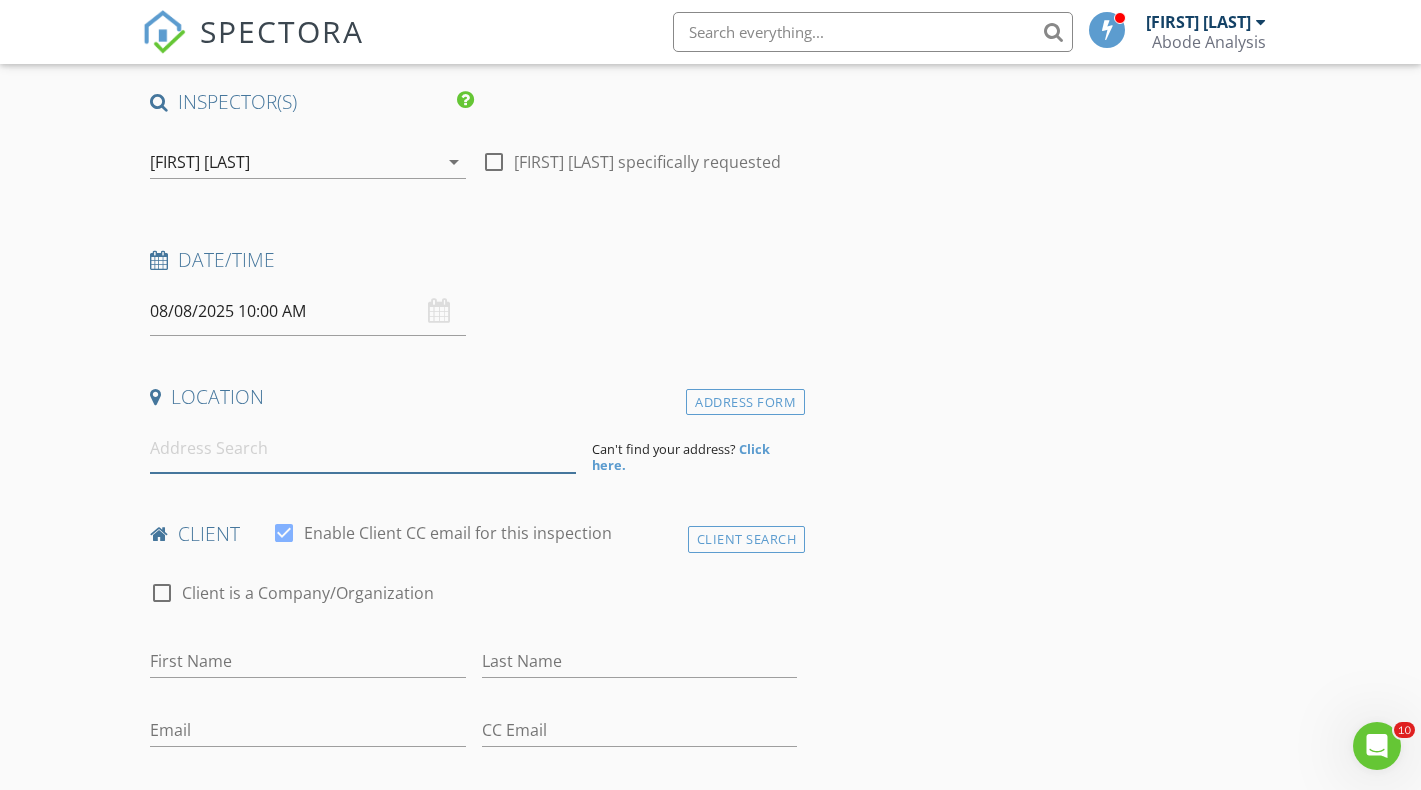 click at bounding box center (363, 448) 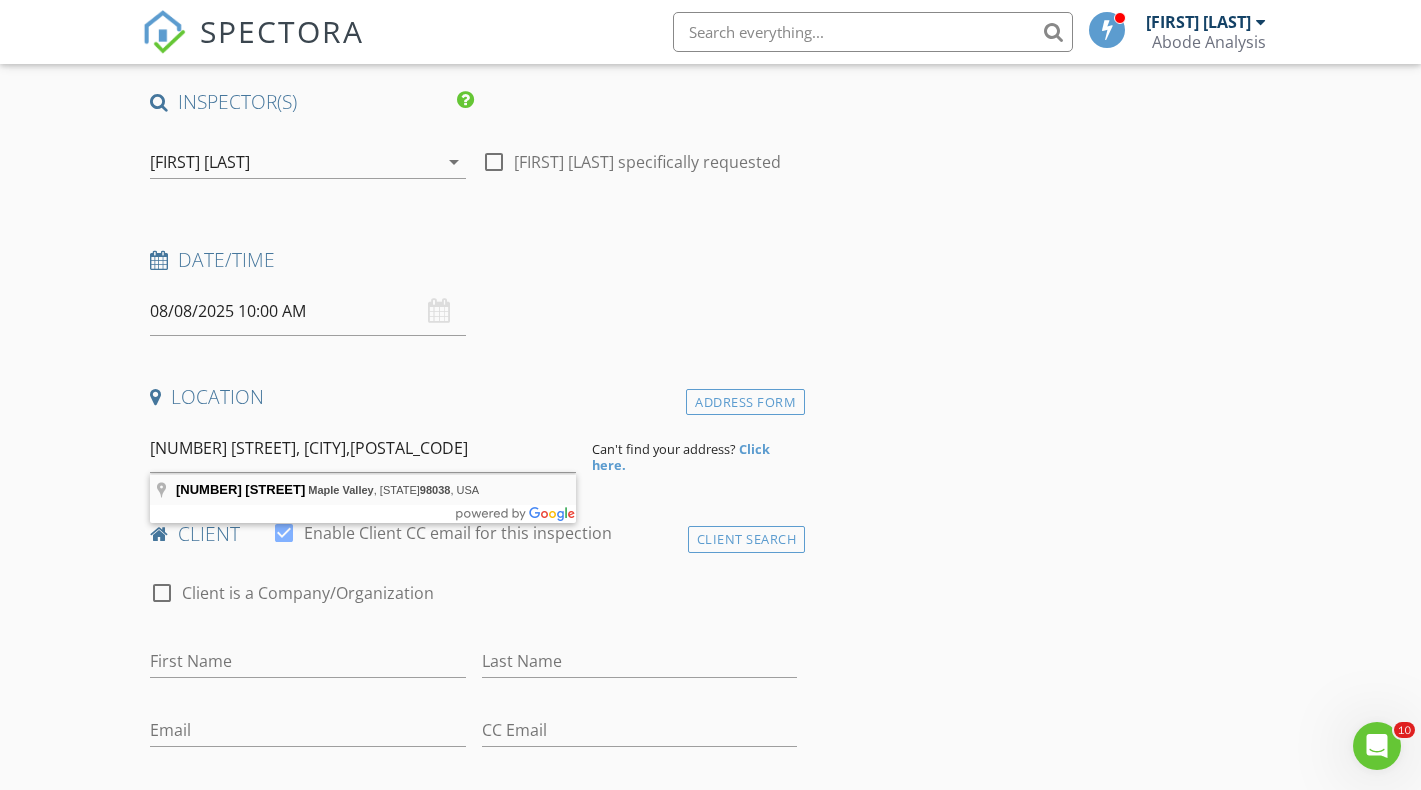 type on "[NUMBER] [STREET], [CITY], [STATE] [POSTAL_CODE], [COUNTRY]" 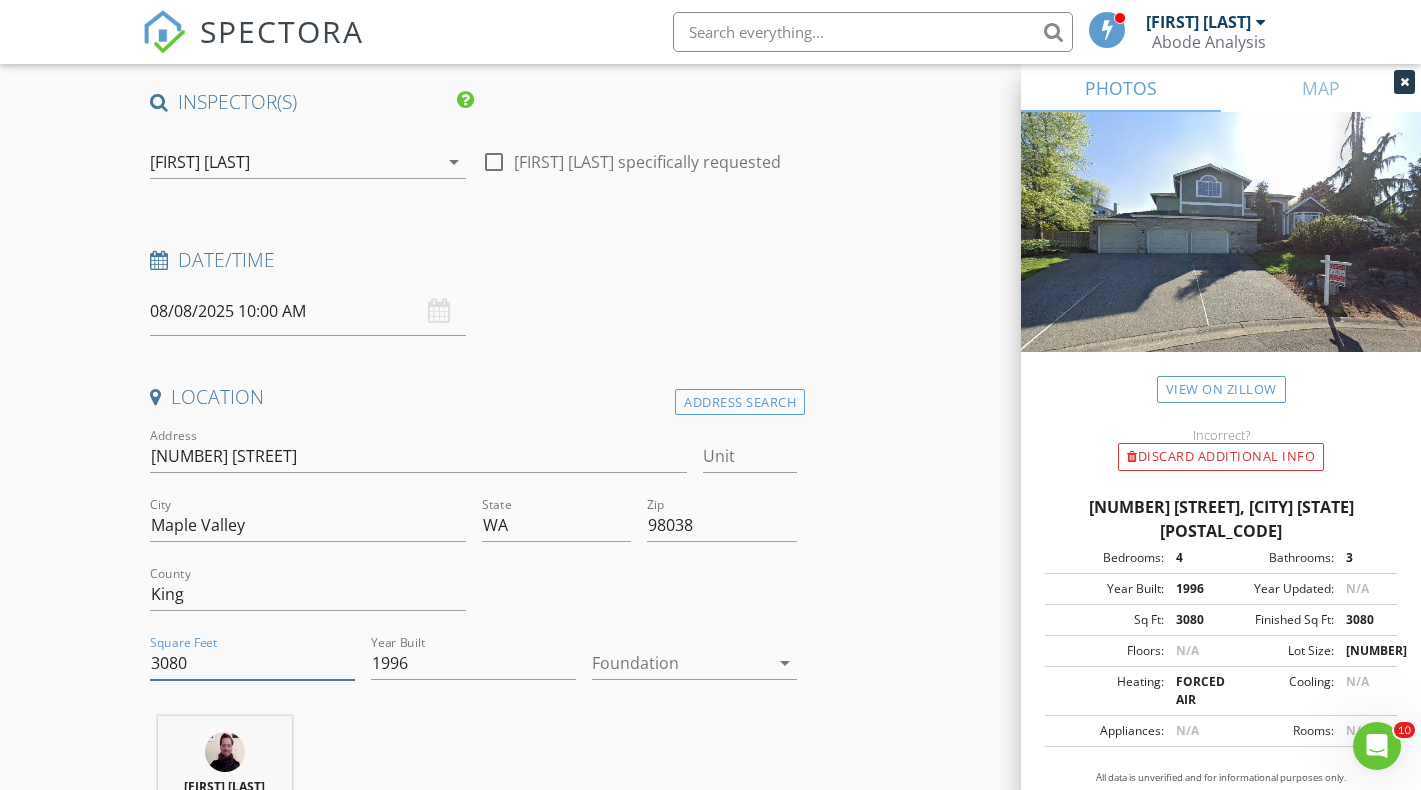 drag, startPoint x: 159, startPoint y: 663, endPoint x: 215, endPoint y: 663, distance: 56 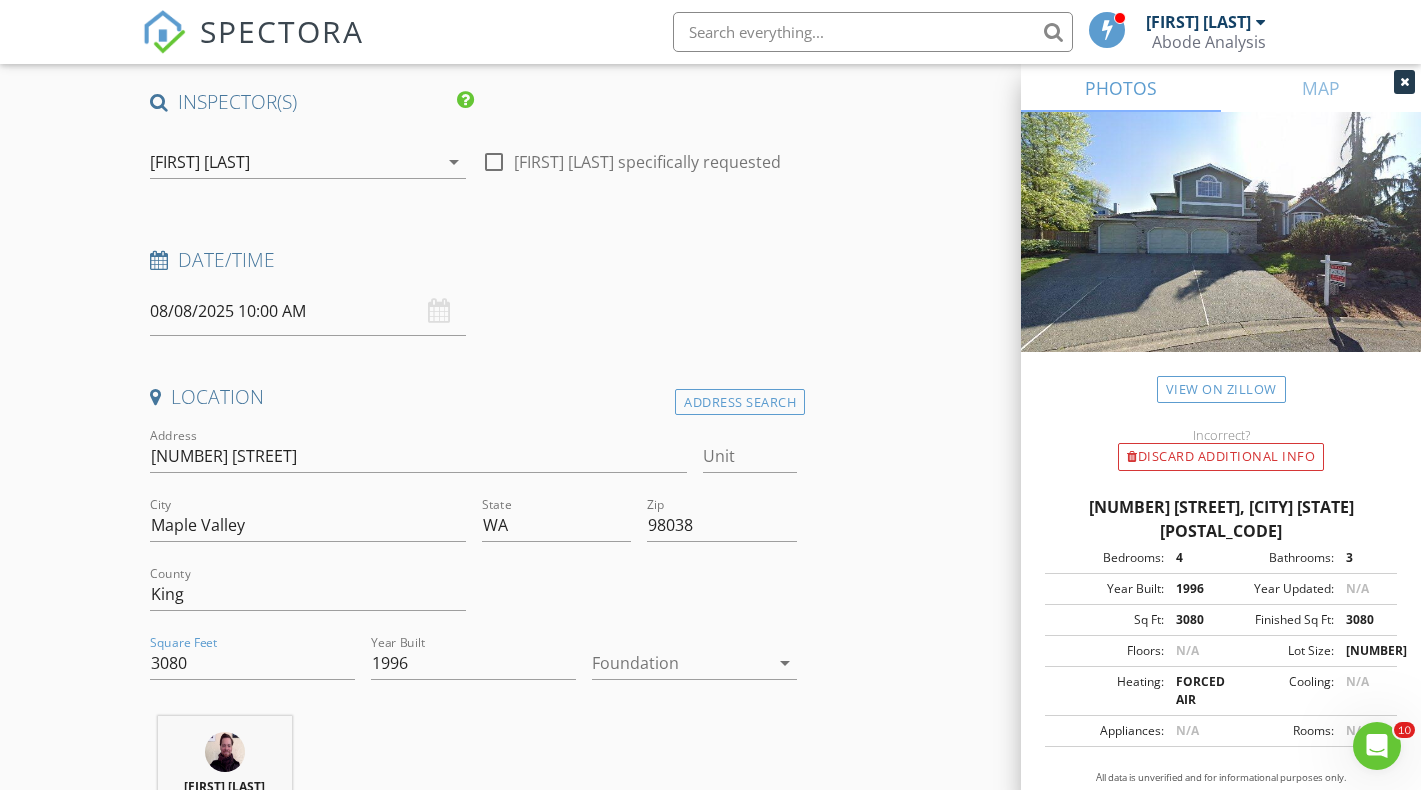 click at bounding box center (680, 663) 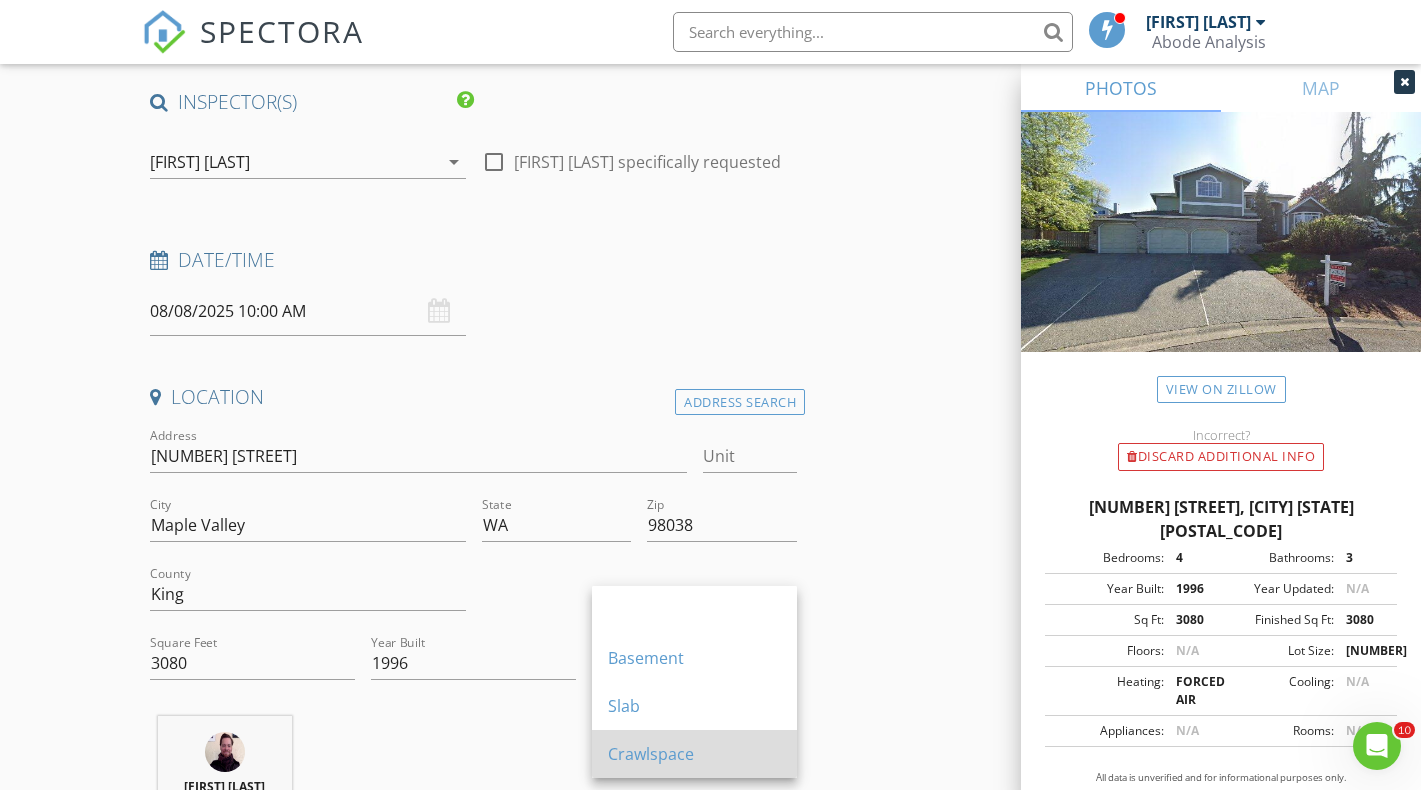 click on "Crawlspace" at bounding box center [694, 754] 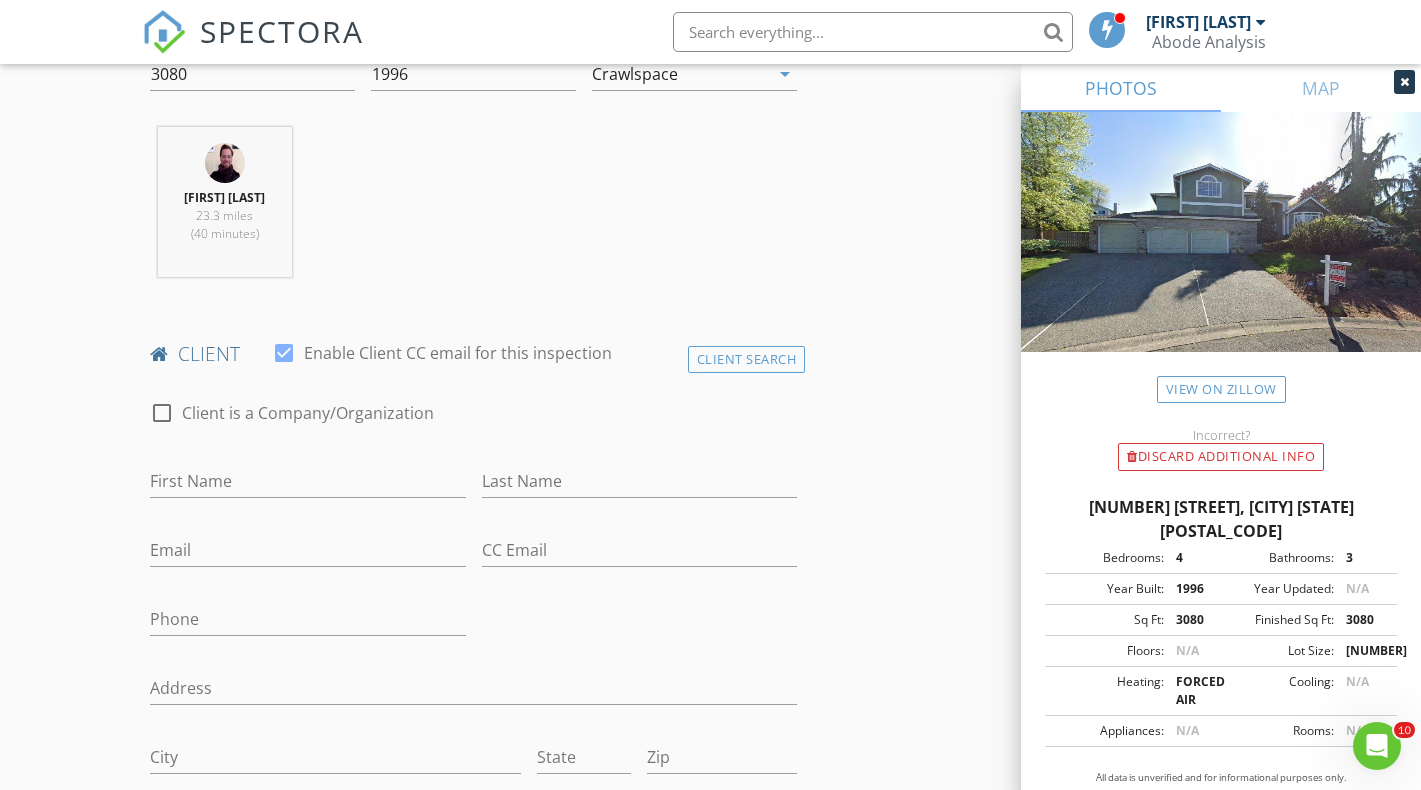 scroll, scrollTop: 771, scrollLeft: 0, axis: vertical 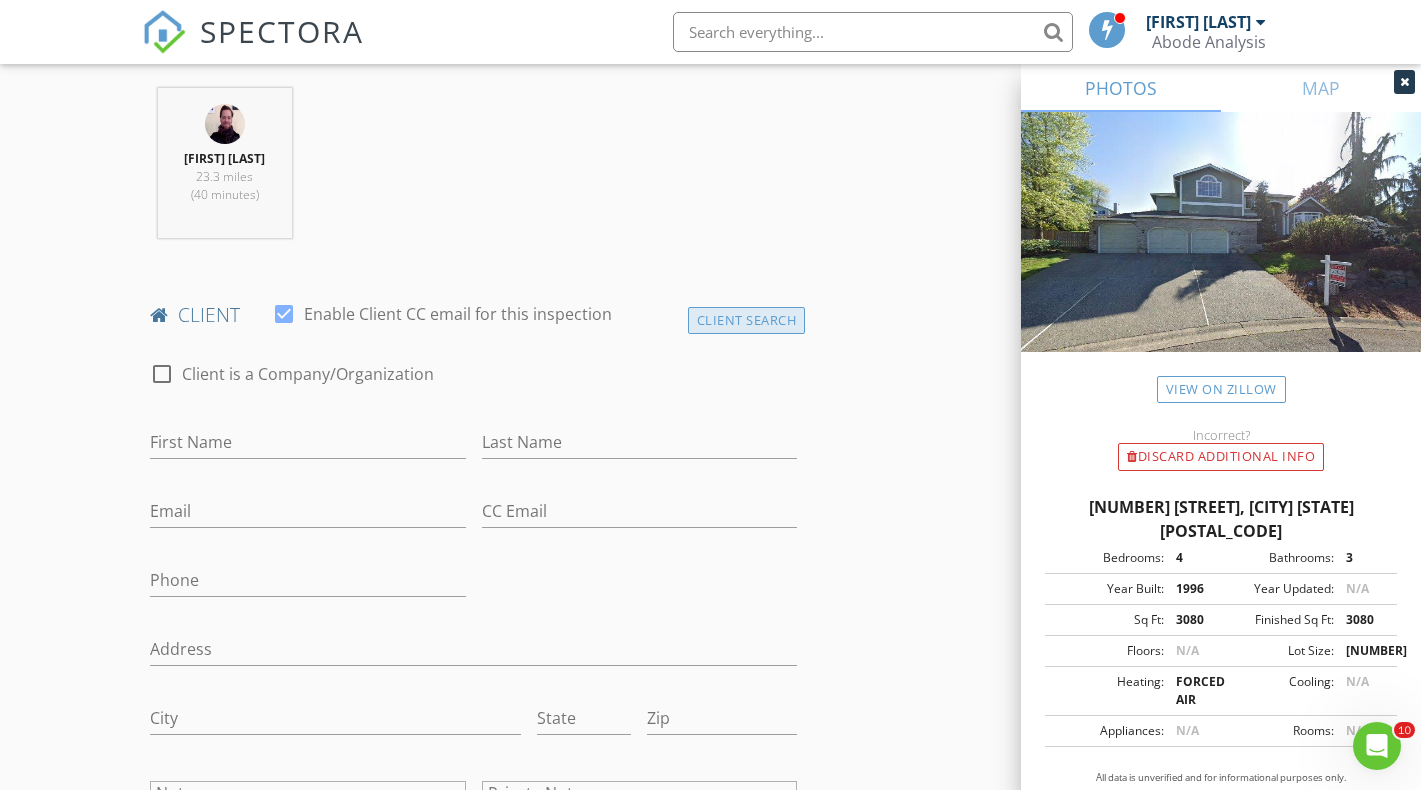 click on "Client Search" at bounding box center [747, 320] 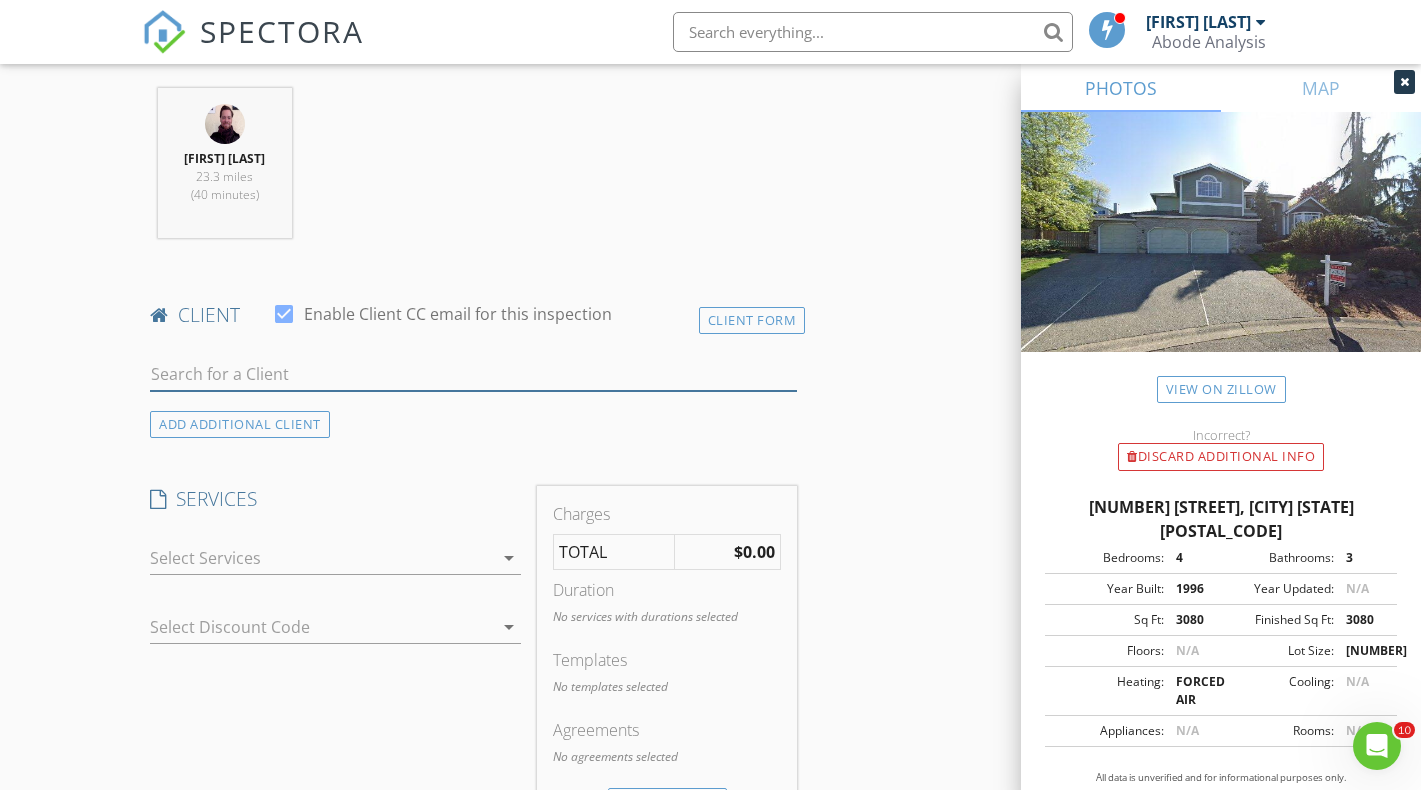 click at bounding box center [473, 374] 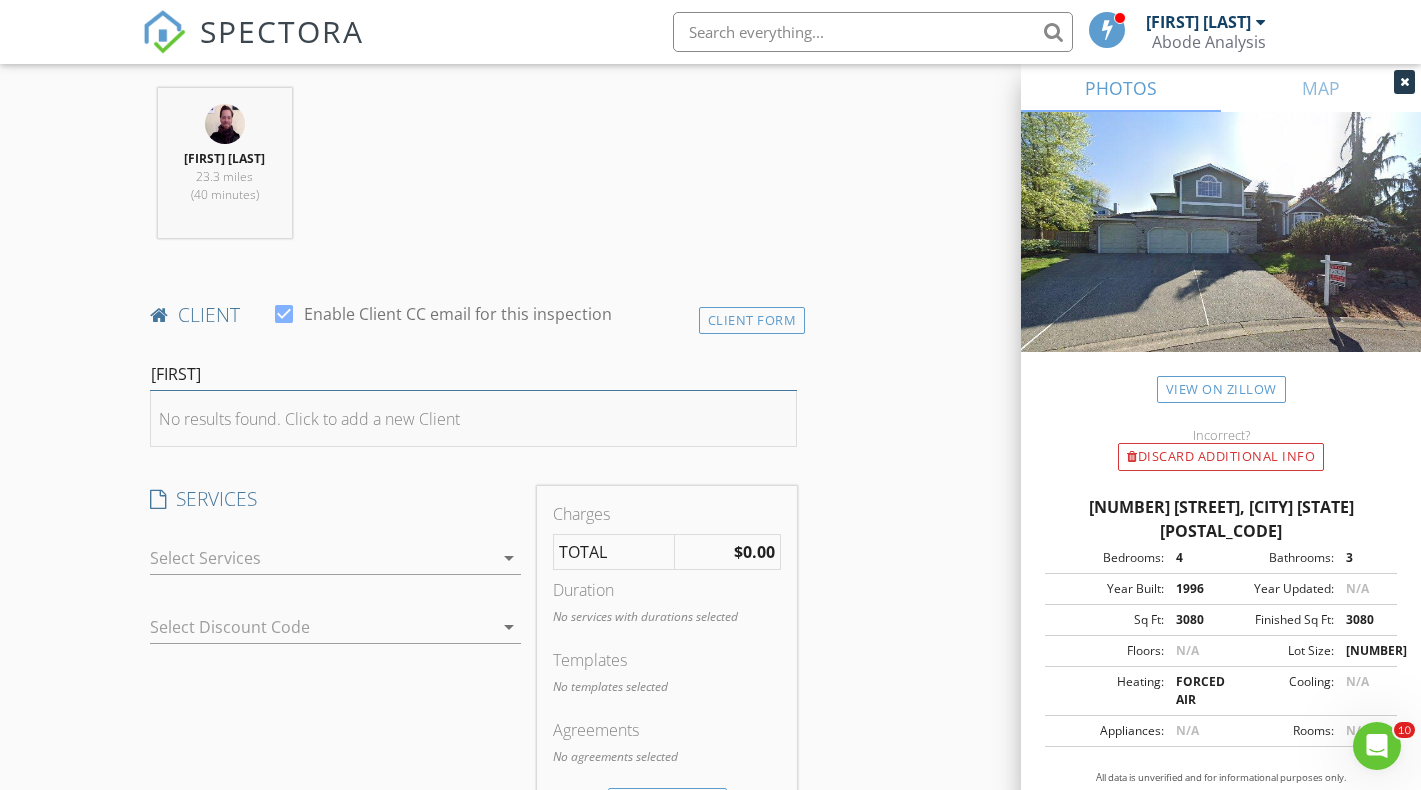 type on "[FIRST]" 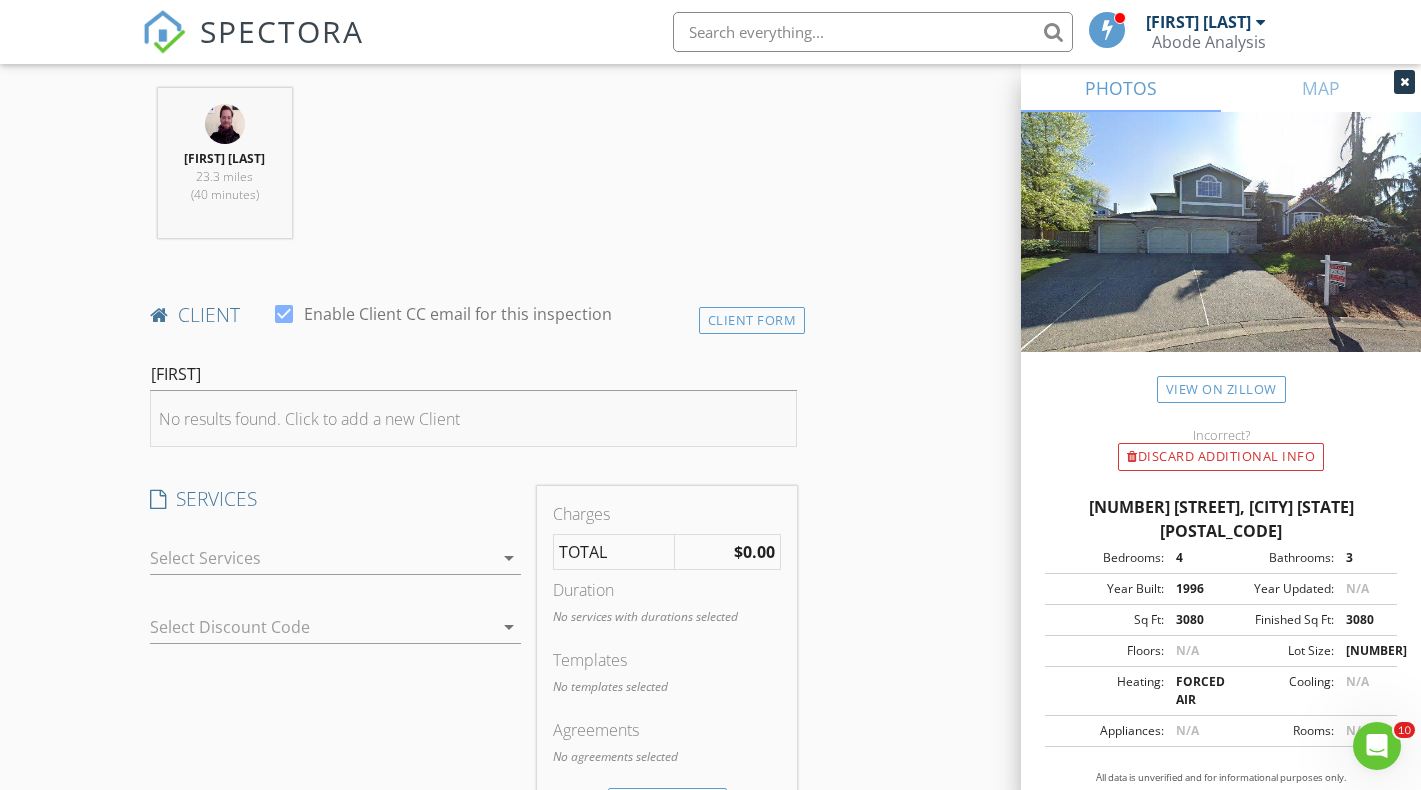 click on "No results found. Click to add a new
Client" at bounding box center [309, 419] 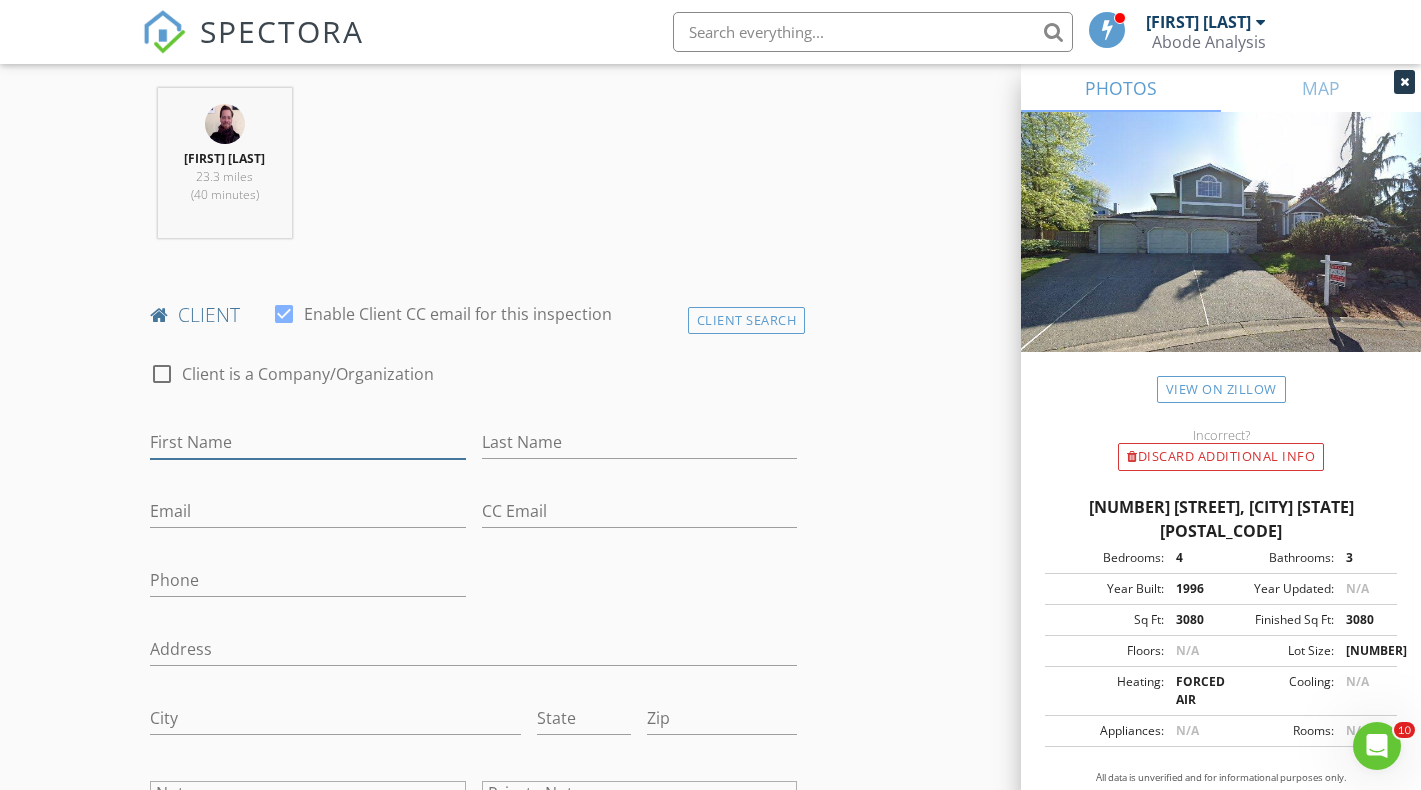 click on "First Name" at bounding box center [308, 442] 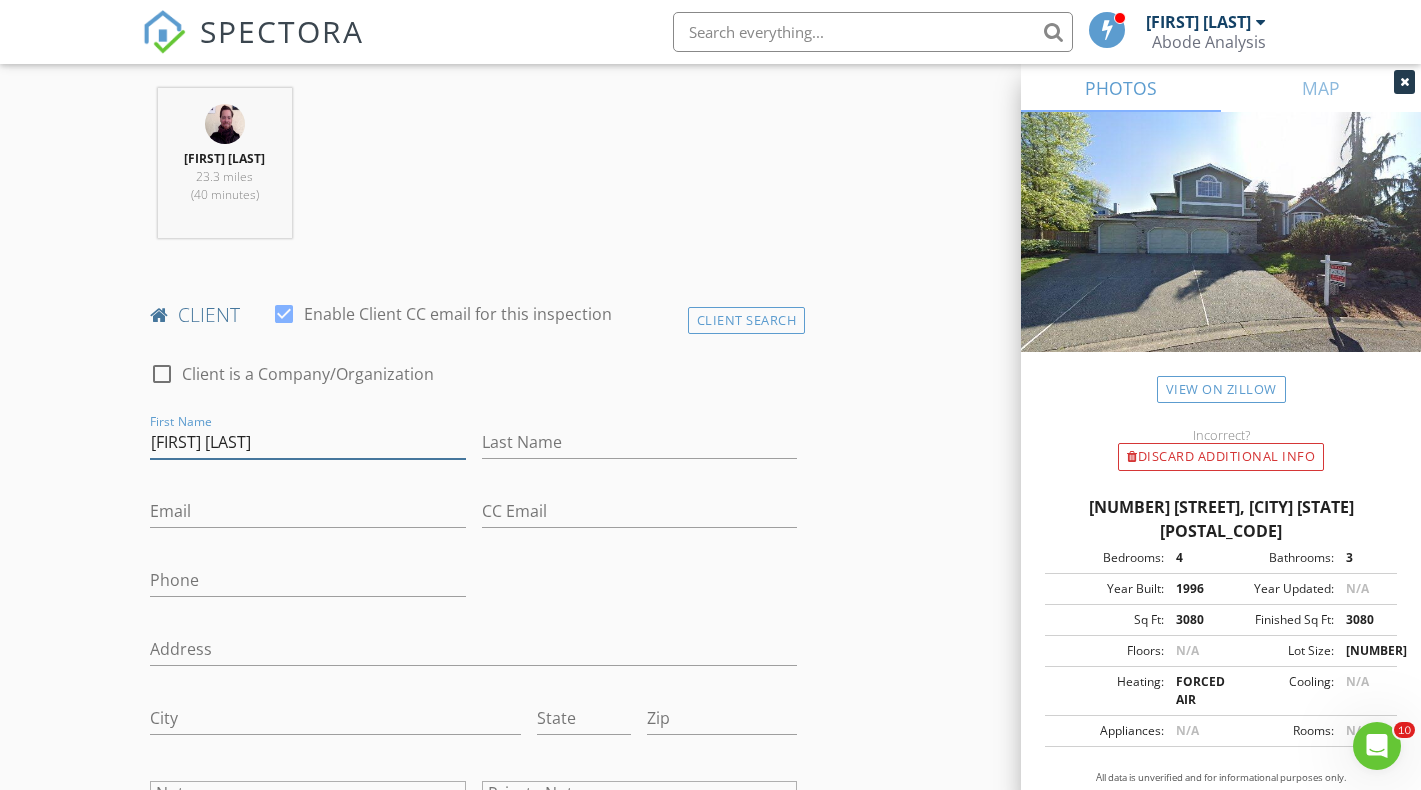 click on "[FIRST] [LAST]" at bounding box center [308, 442] 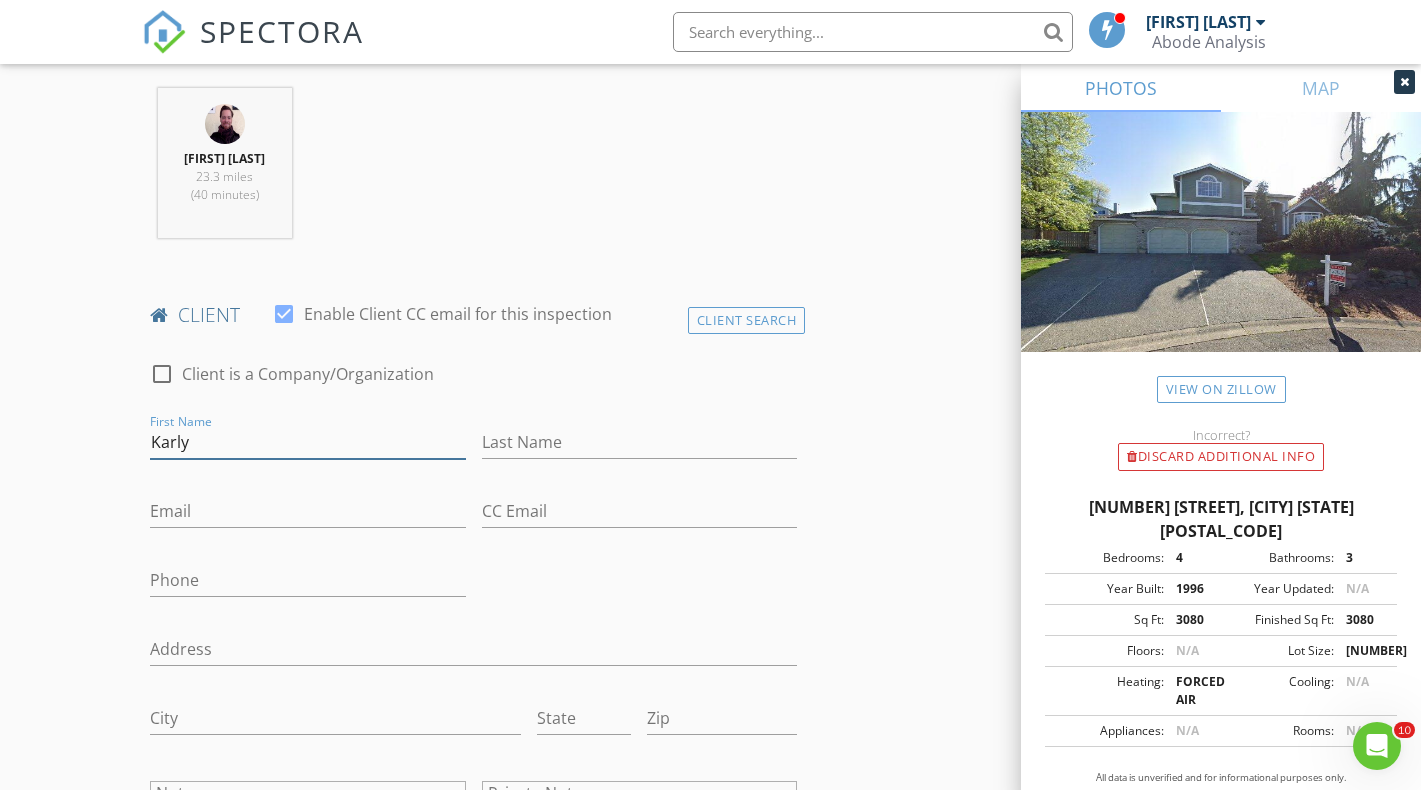 type on "Karly" 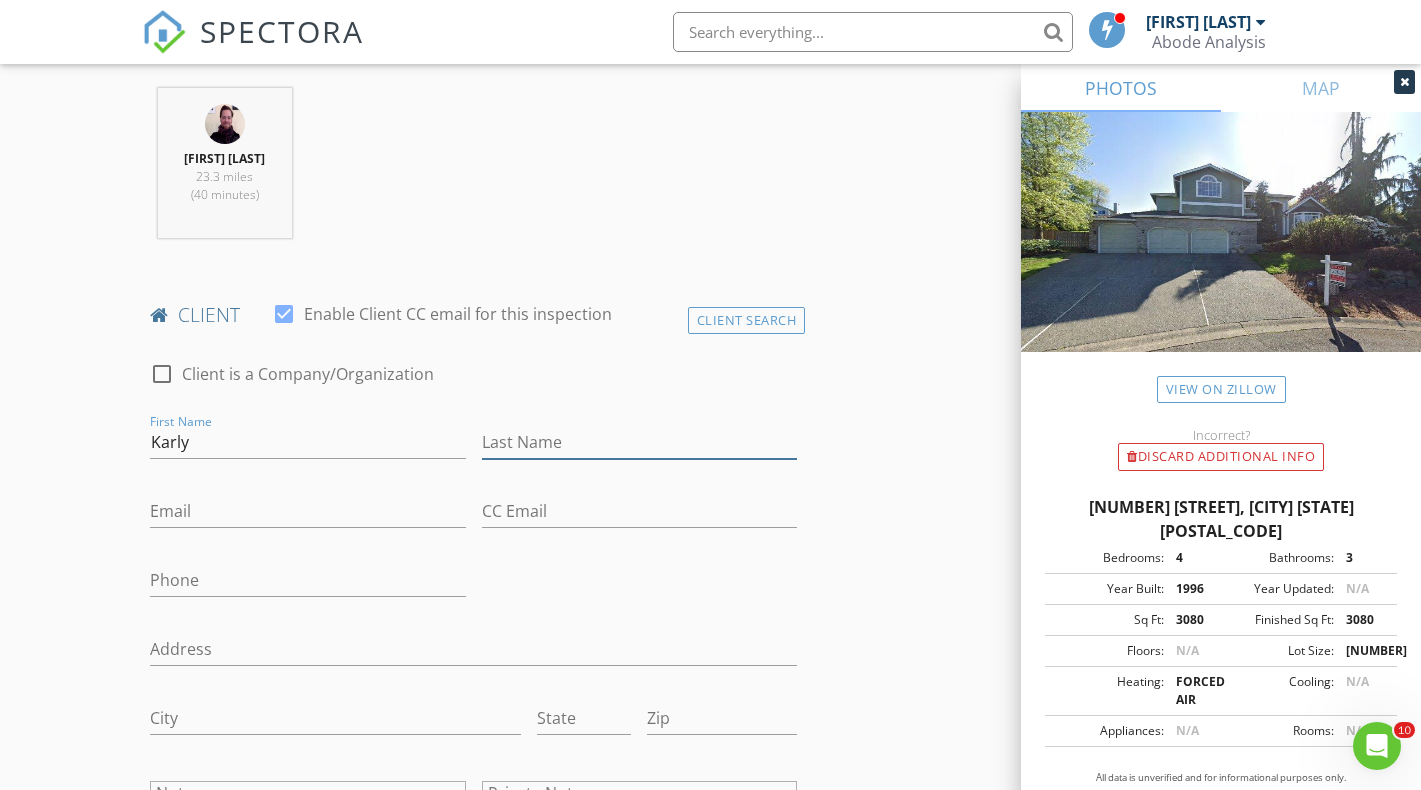 click on "Last Name" at bounding box center (640, 442) 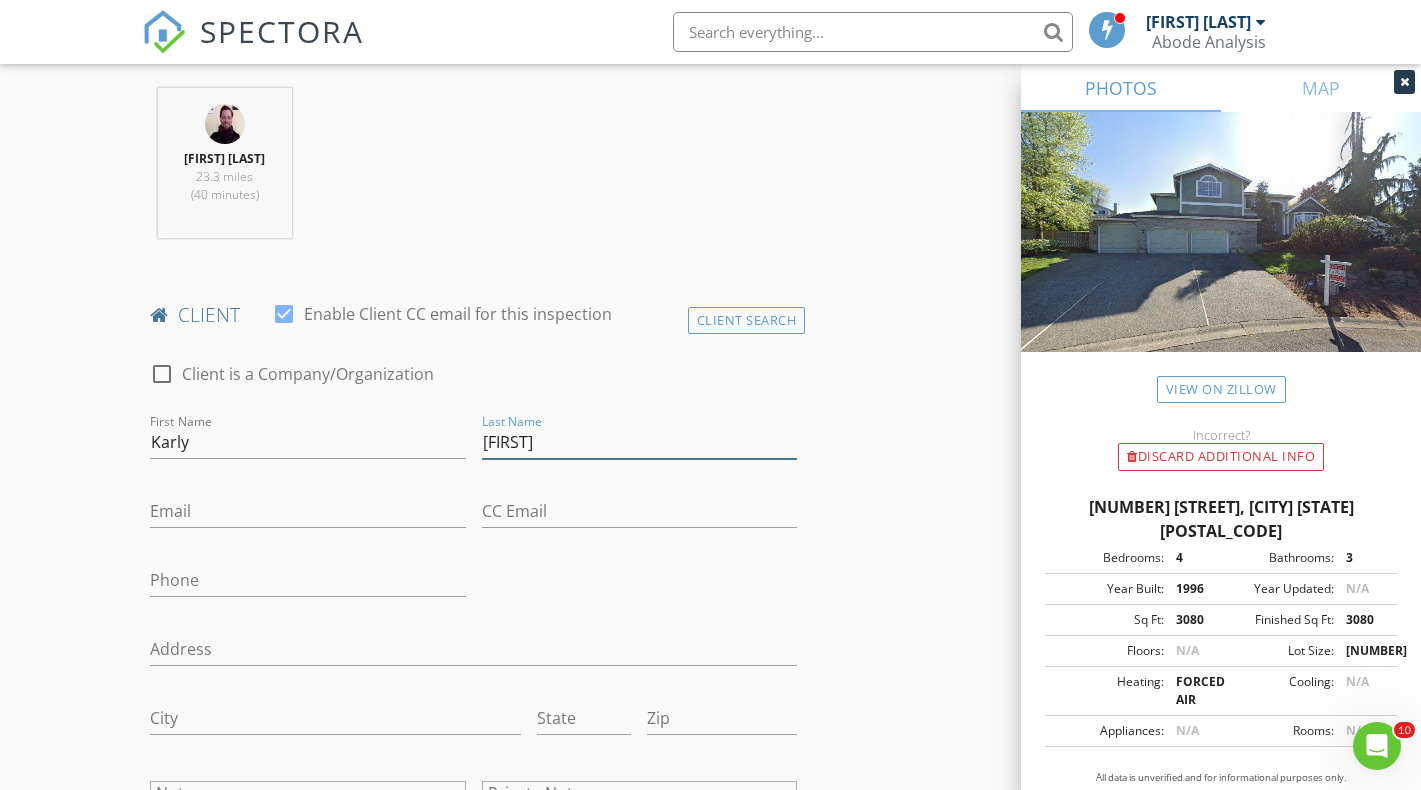 type on "[FIRST]" 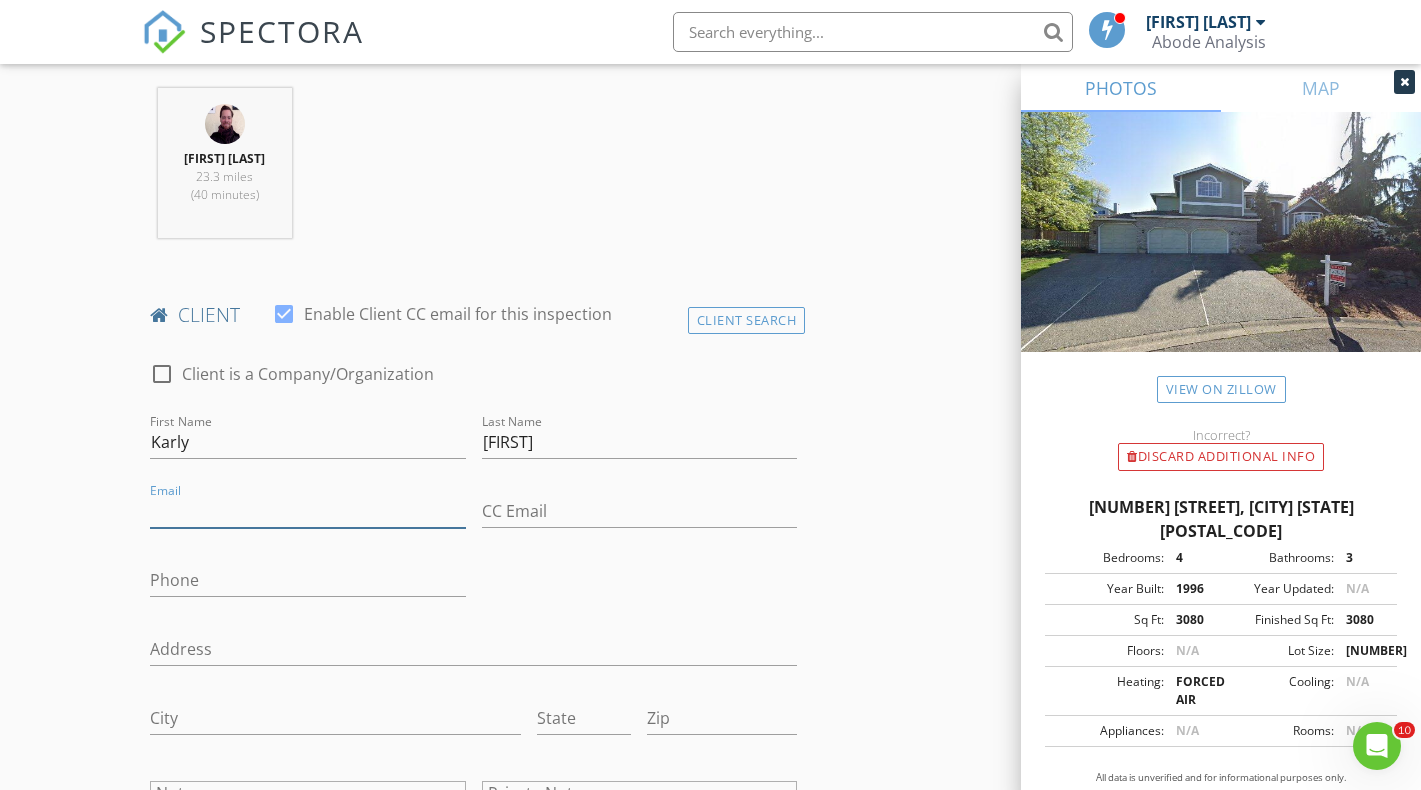 click on "Email" at bounding box center (308, 511) 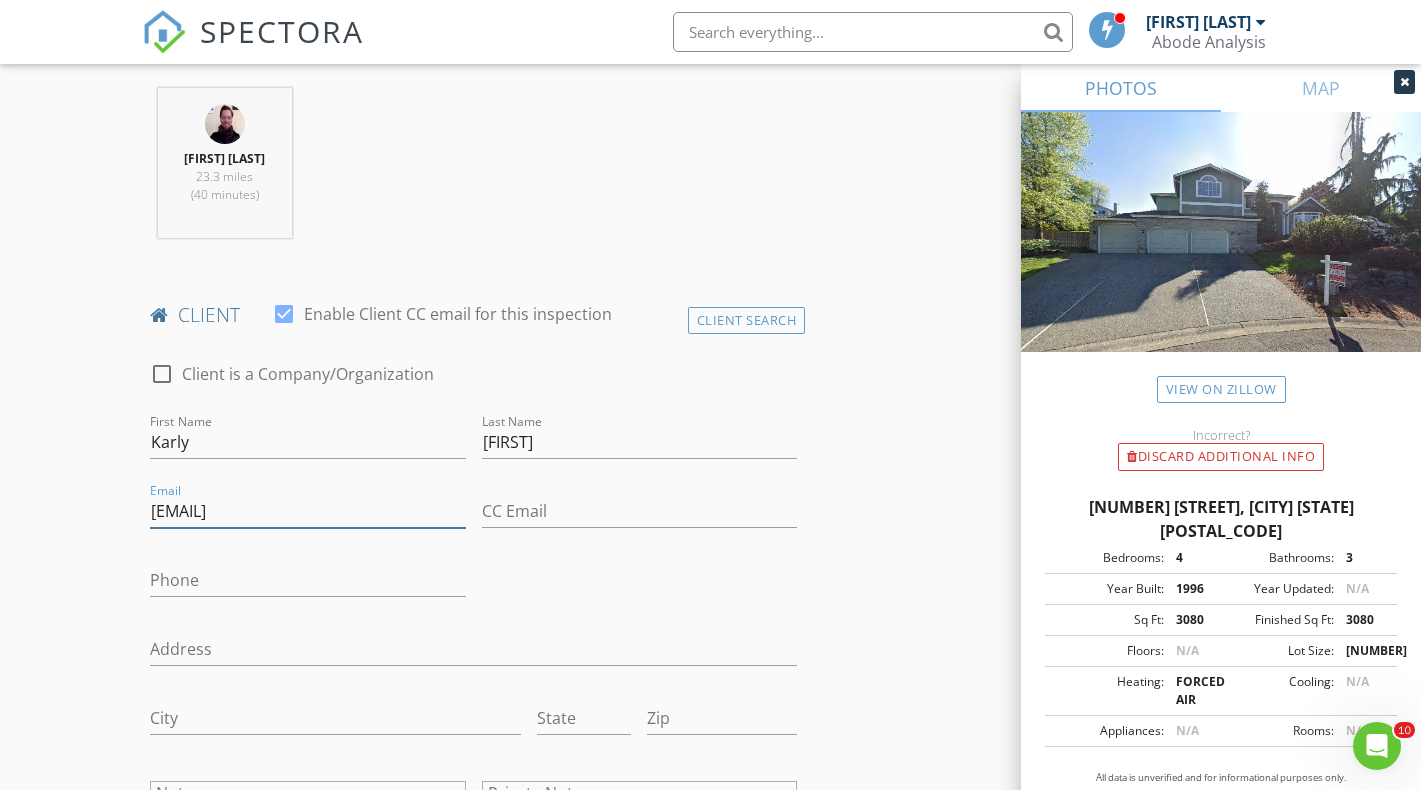 type on "[EMAIL]" 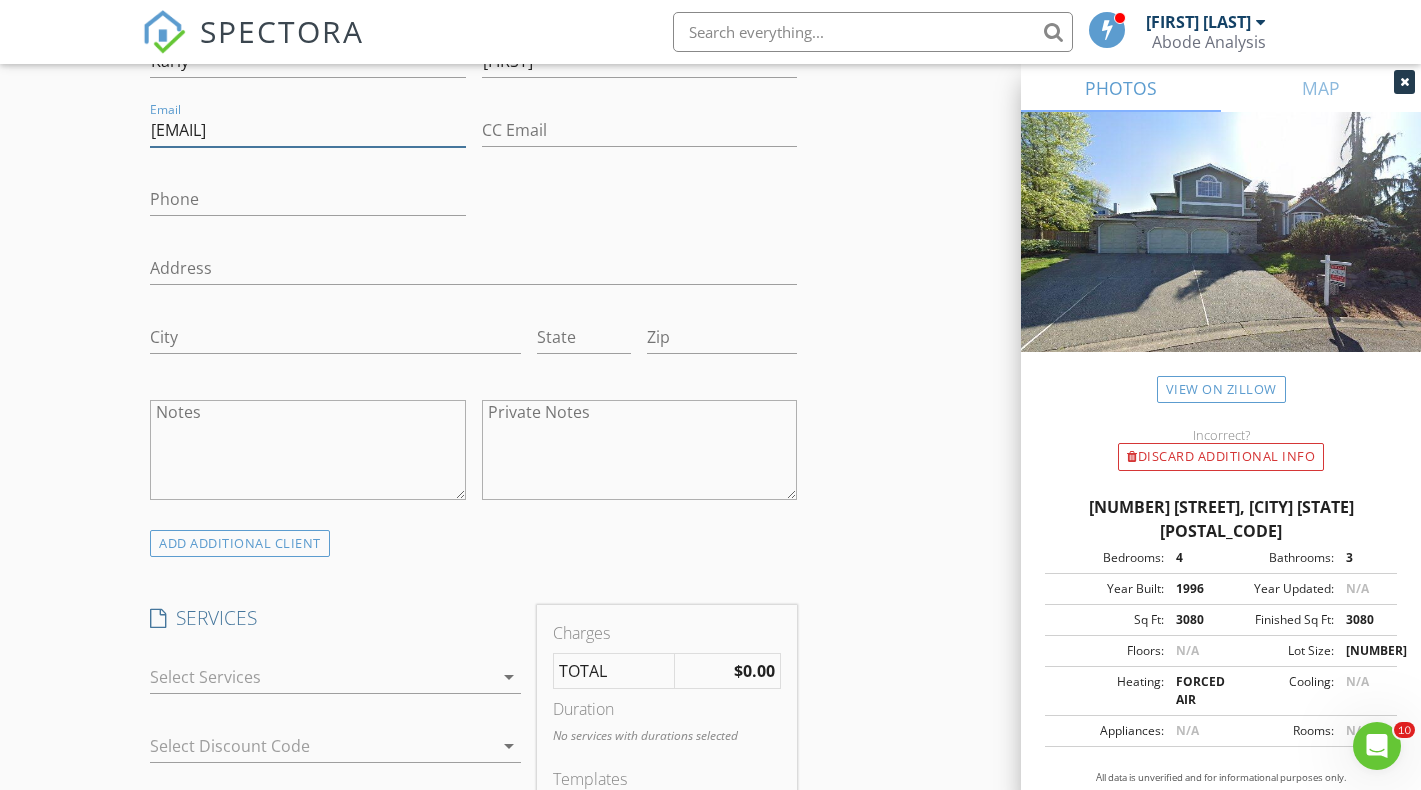 scroll, scrollTop: 1299, scrollLeft: 0, axis: vertical 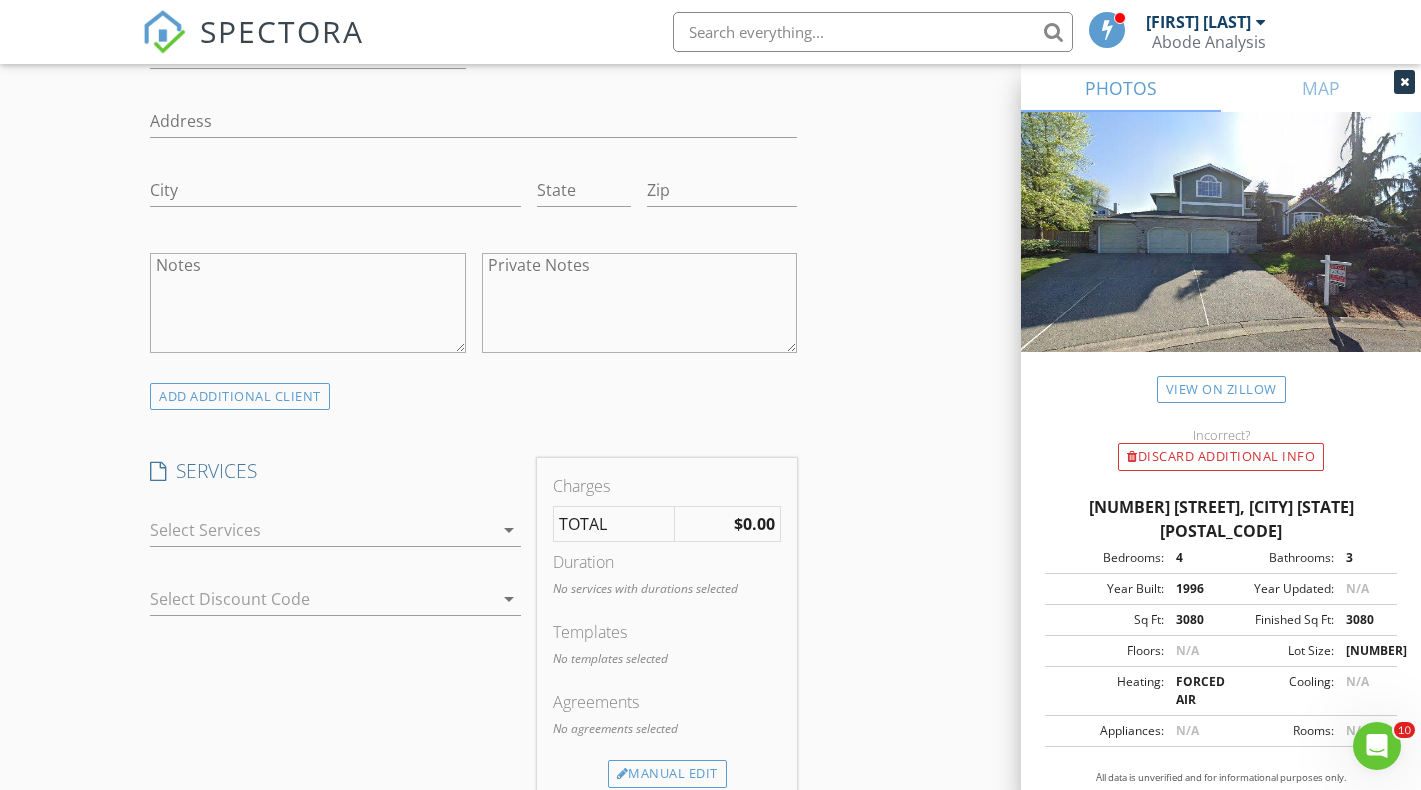 click on "arrow_drop_down" at bounding box center (509, 530) 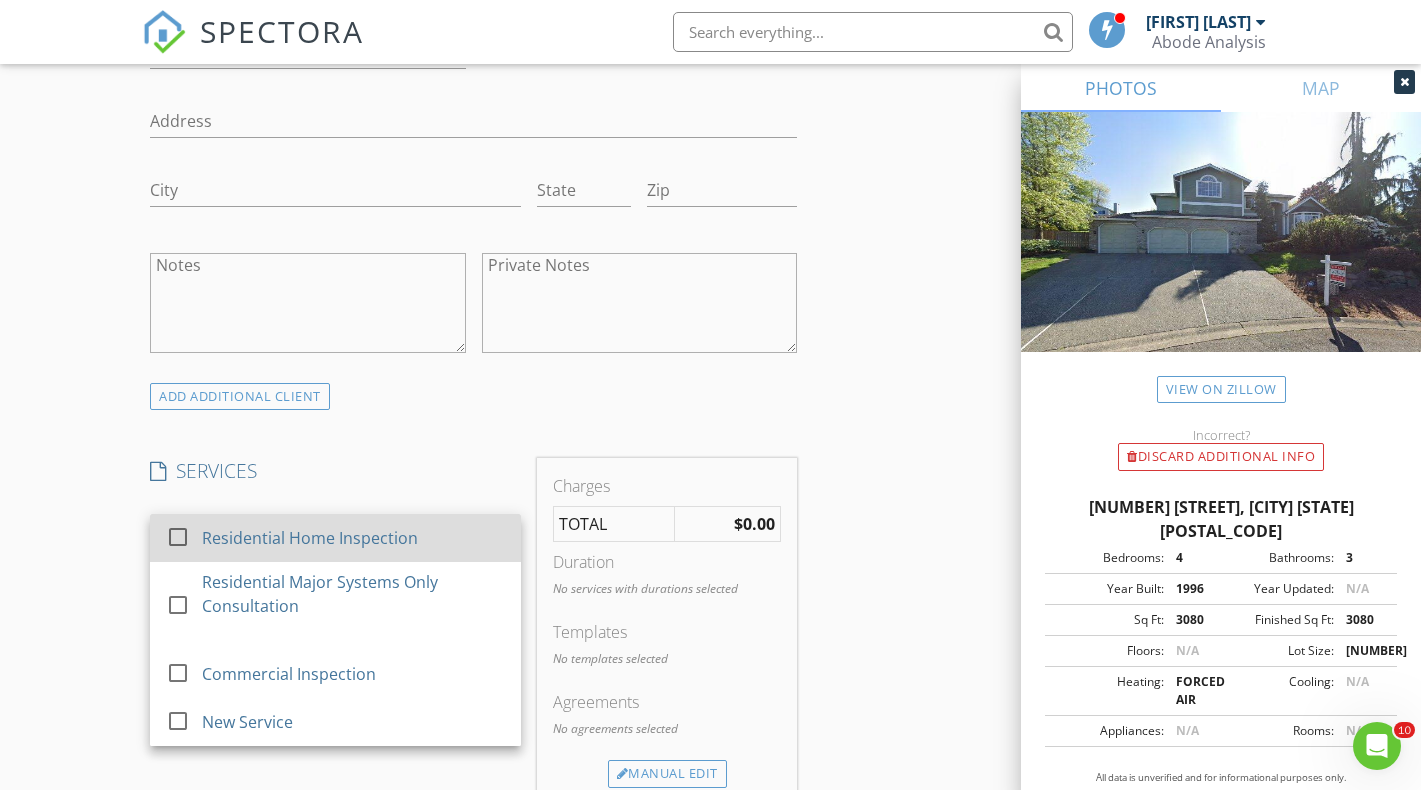 click at bounding box center (178, 537) 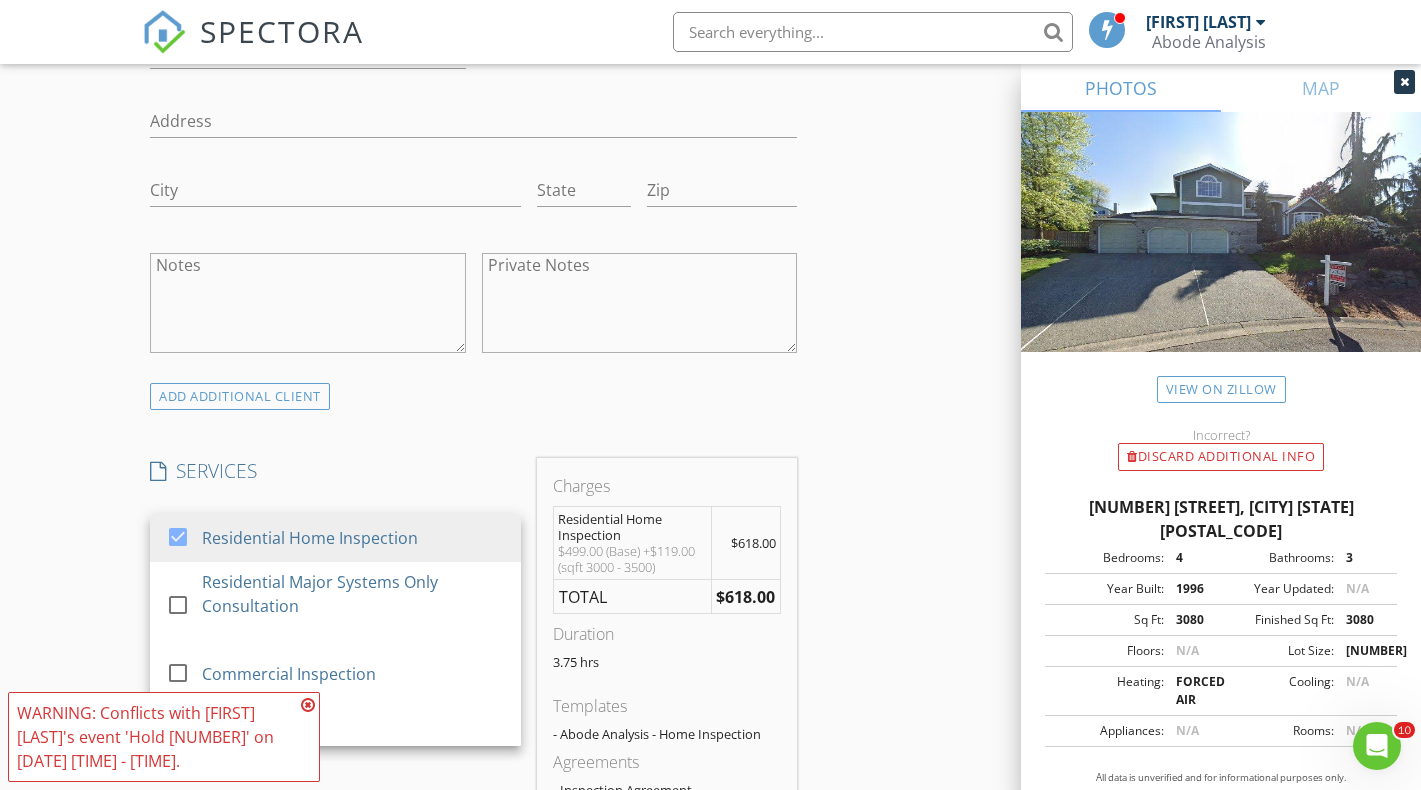 click at bounding box center (308, 705) 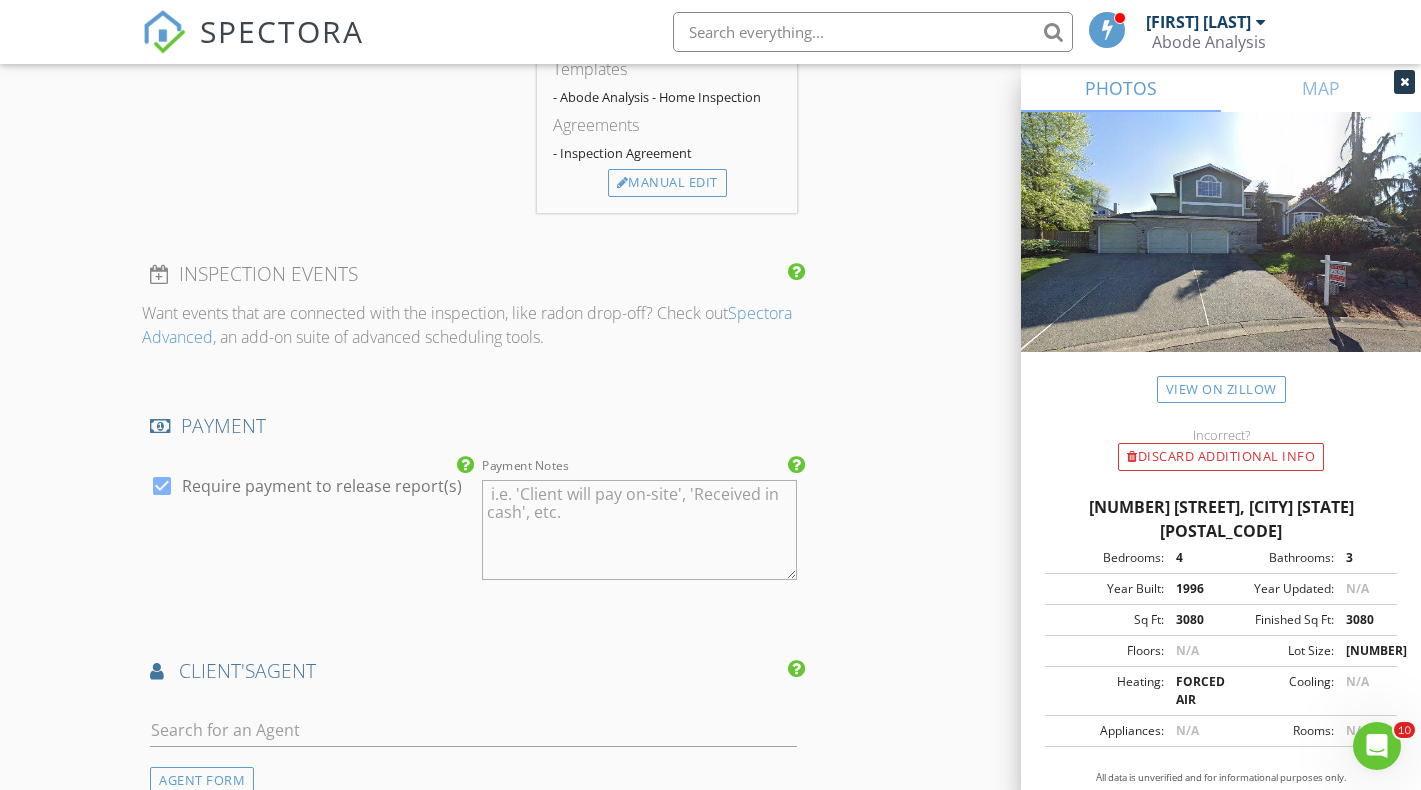 scroll, scrollTop: 1976, scrollLeft: 0, axis: vertical 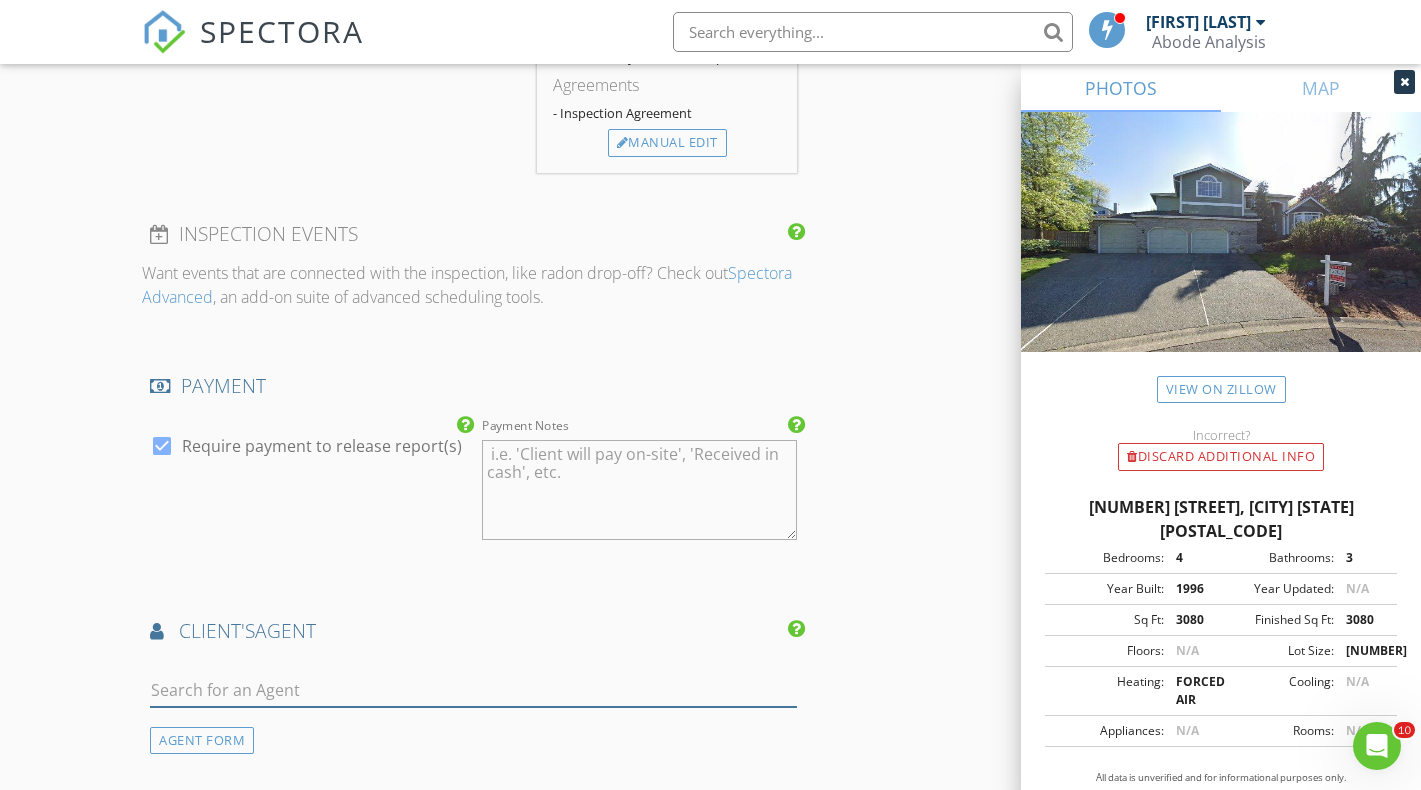 click at bounding box center (473, 690) 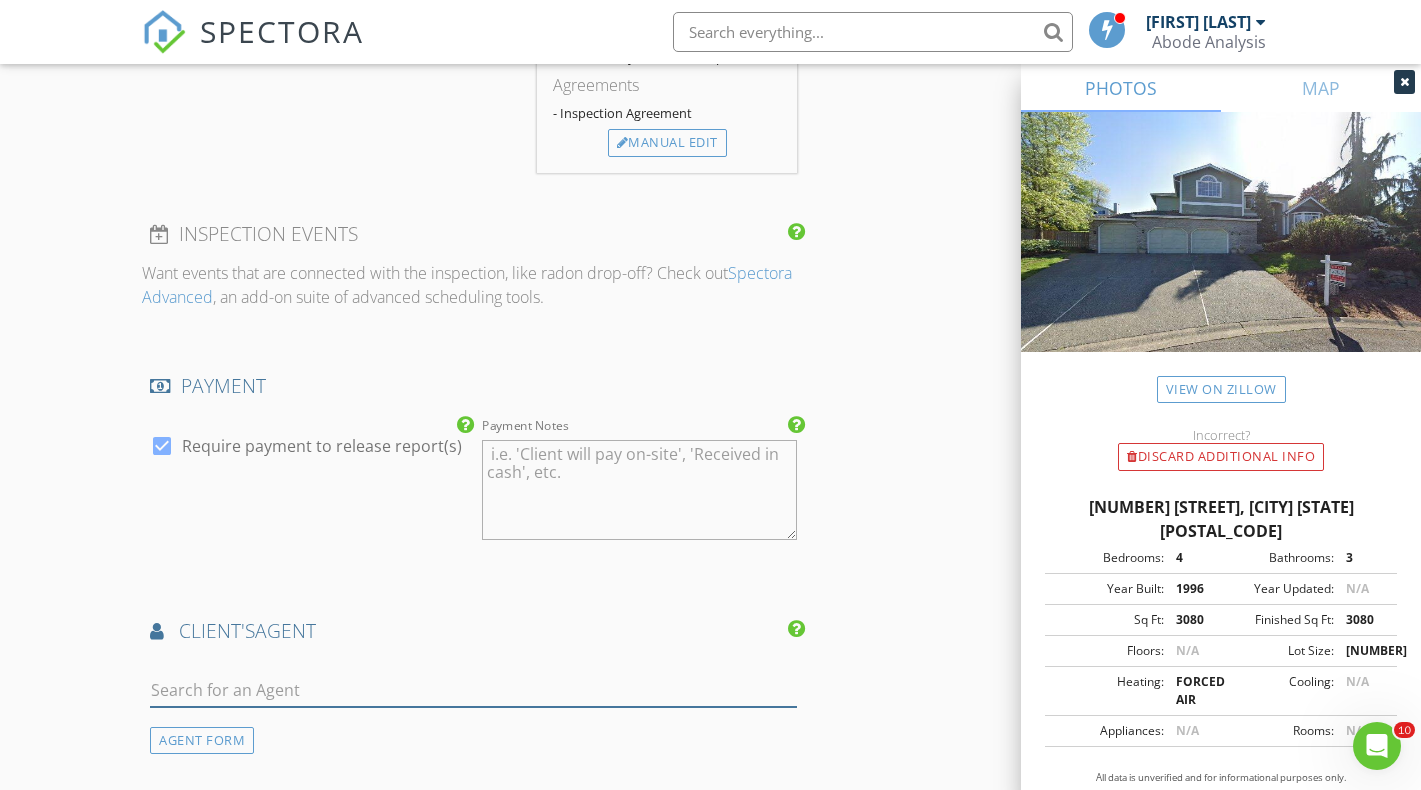 paste on "[FIRST] [LAST] ([COMPANY])" 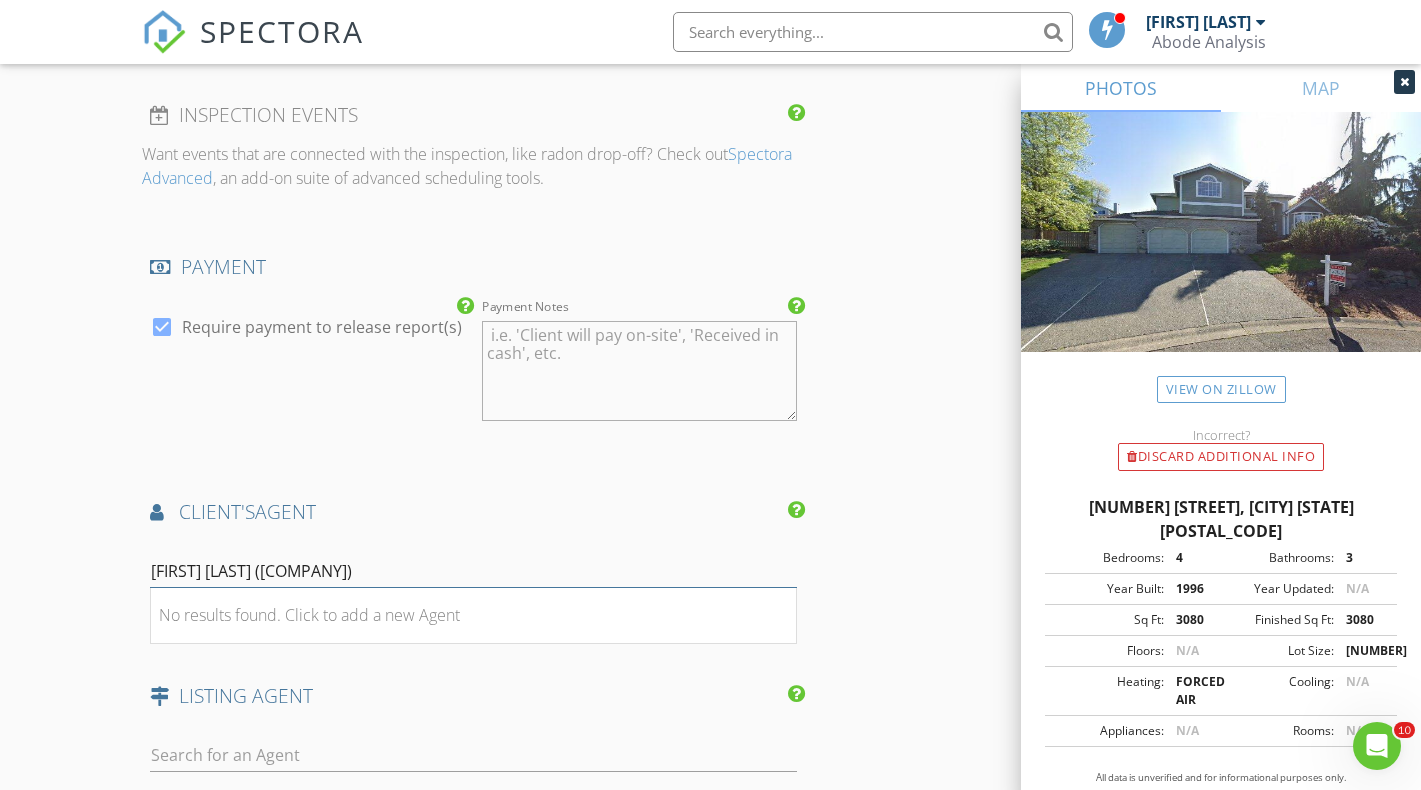scroll, scrollTop: 2160, scrollLeft: 0, axis: vertical 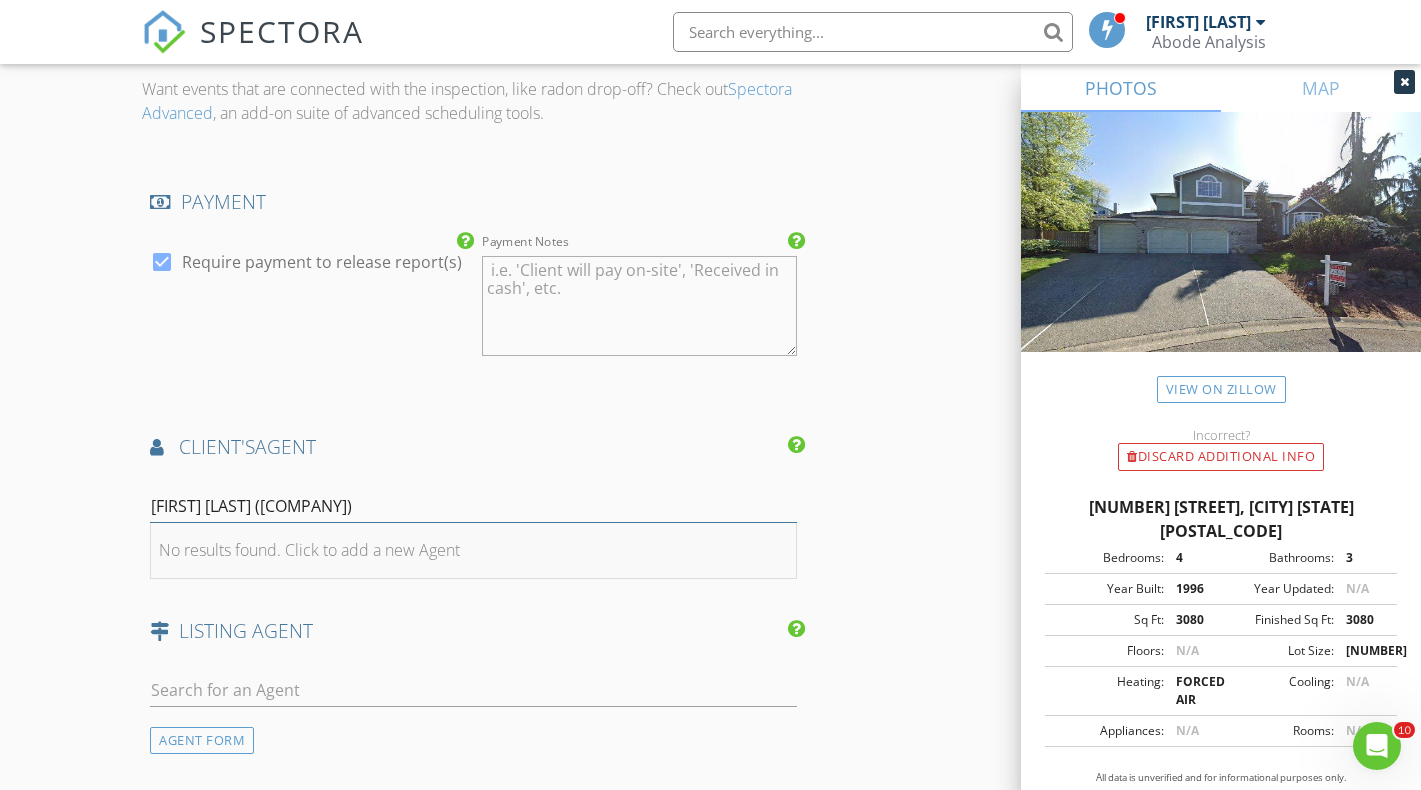 type on "[FIRST] [LAST] ([COMPANY])" 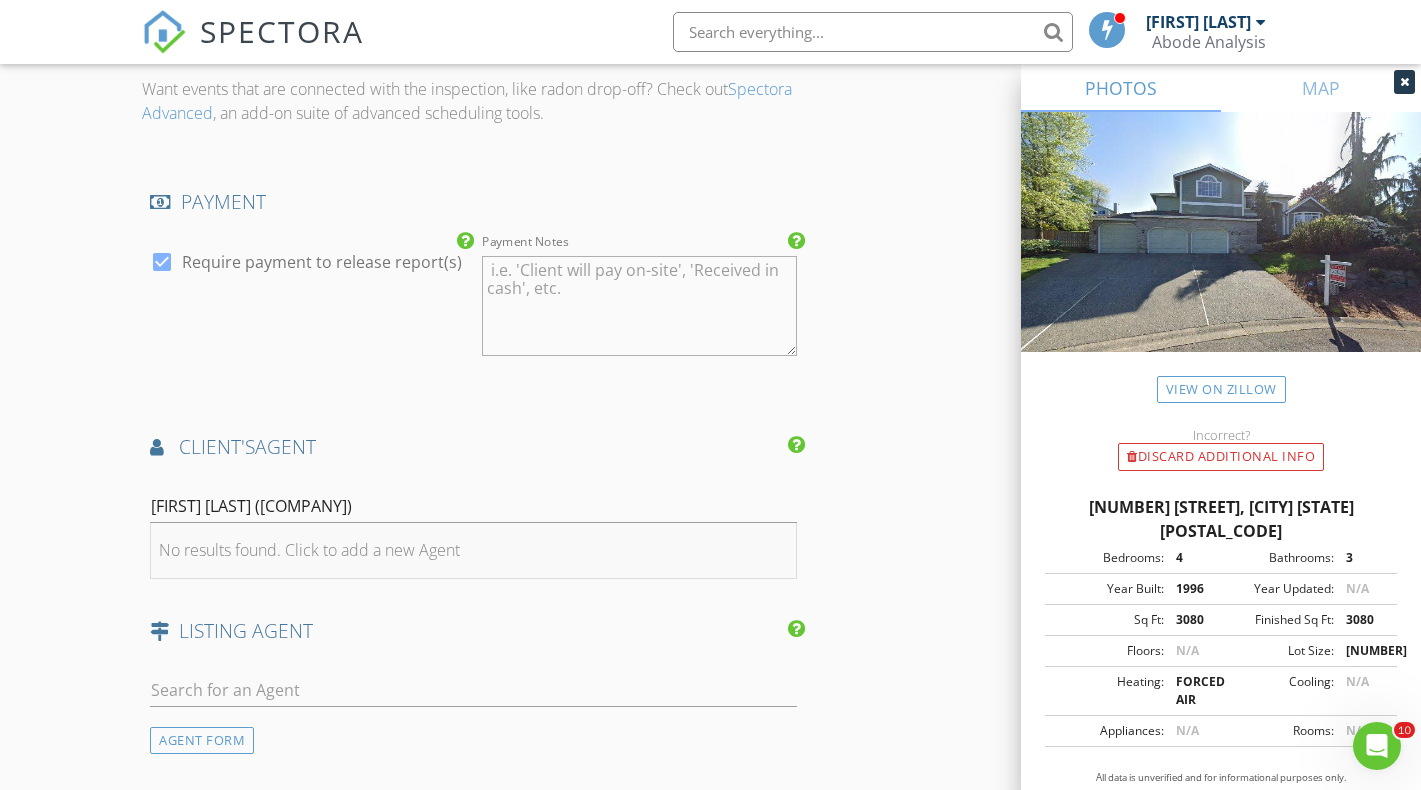 click on "No results found. Click to add a new Agent" at bounding box center [309, 550] 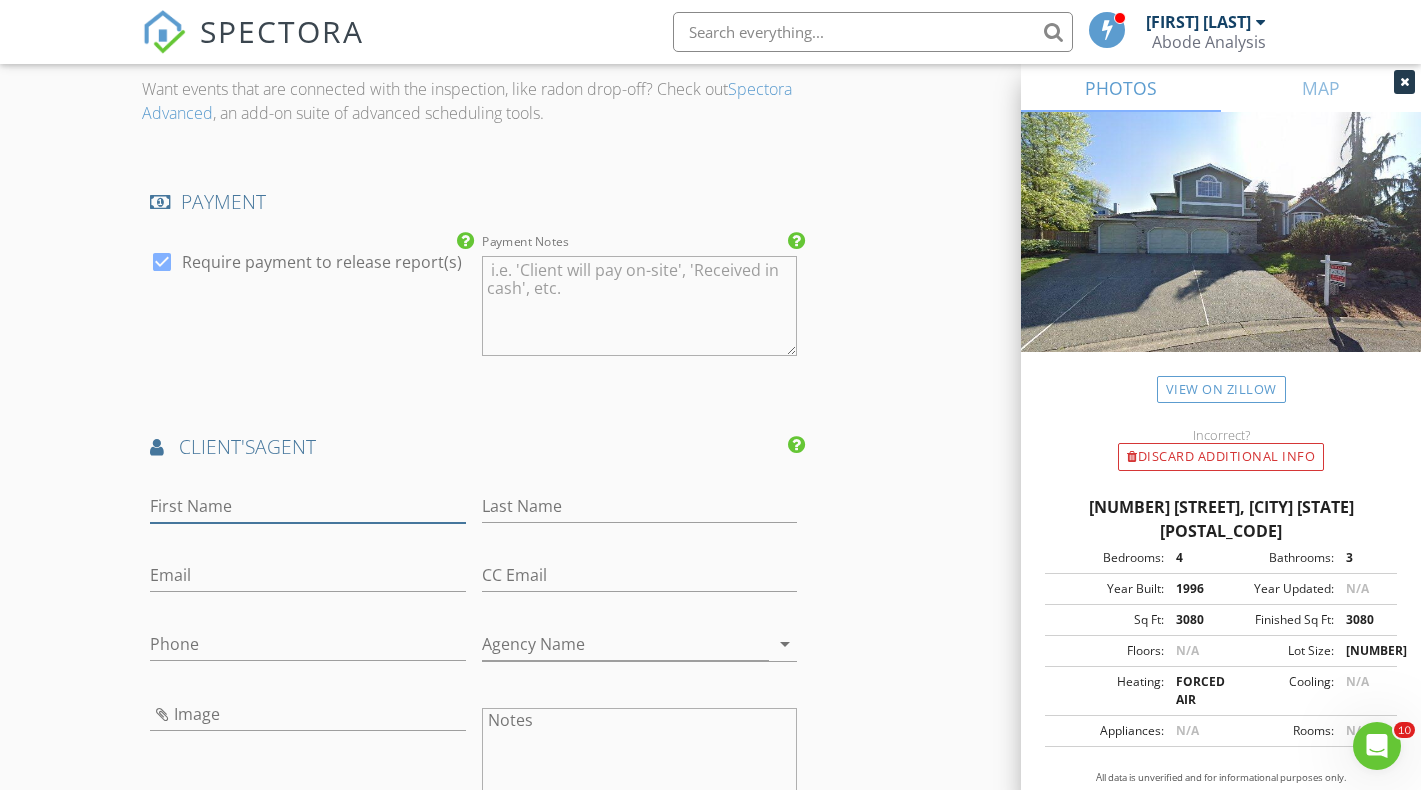 click on "First Name" at bounding box center (308, 506) 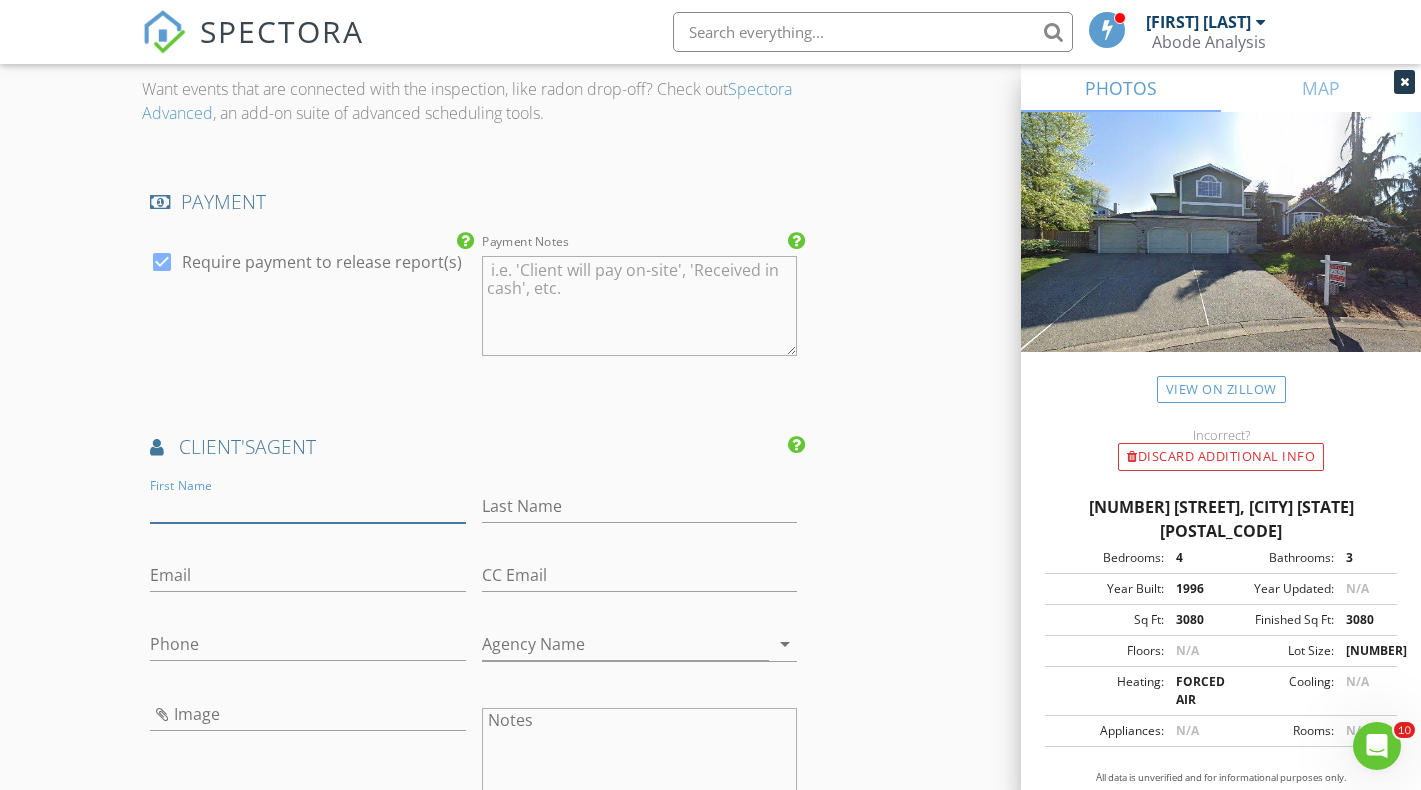 paste on "[FIRST] [LAST] ([COMPANY])" 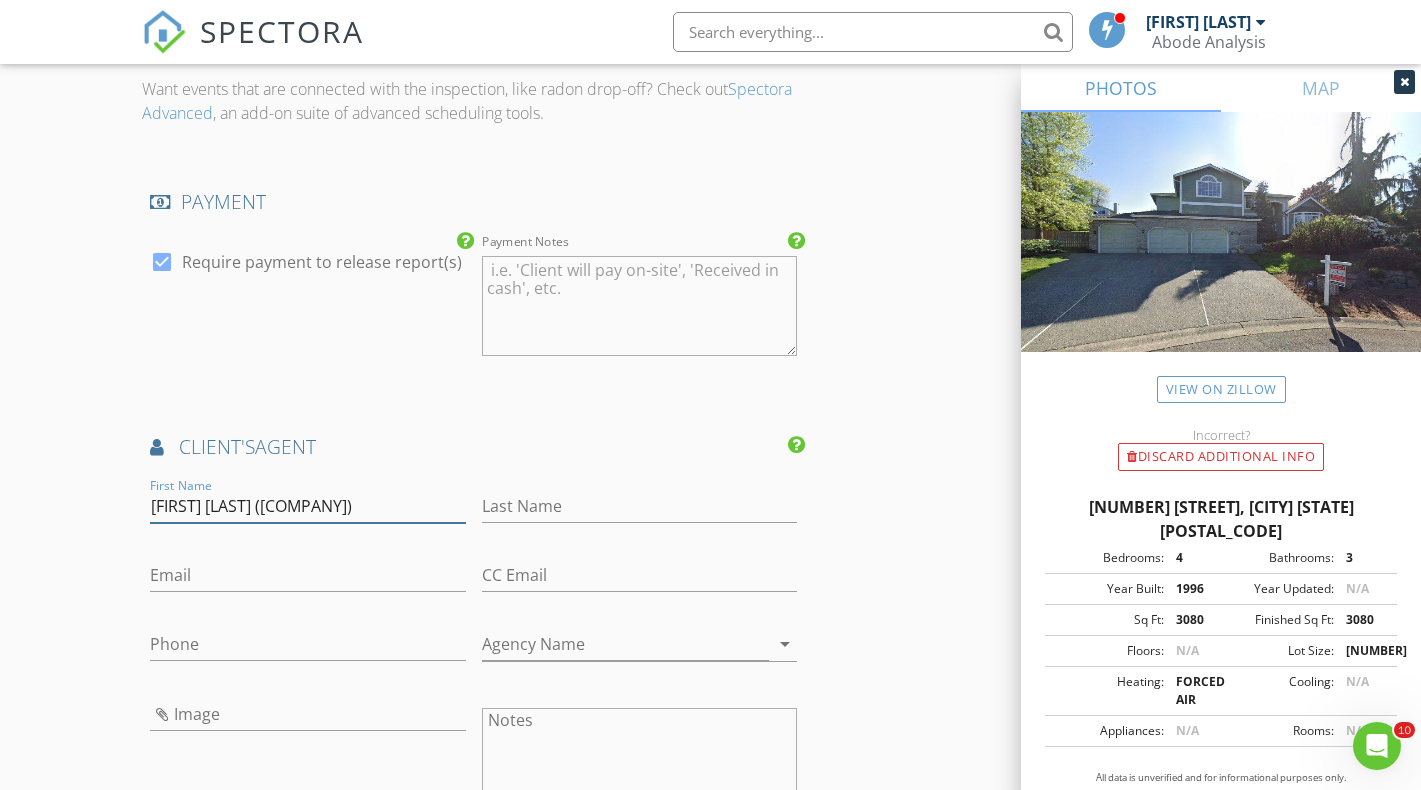 click on "[FIRST] [LAST] ([COMPANY])" at bounding box center (308, 506) 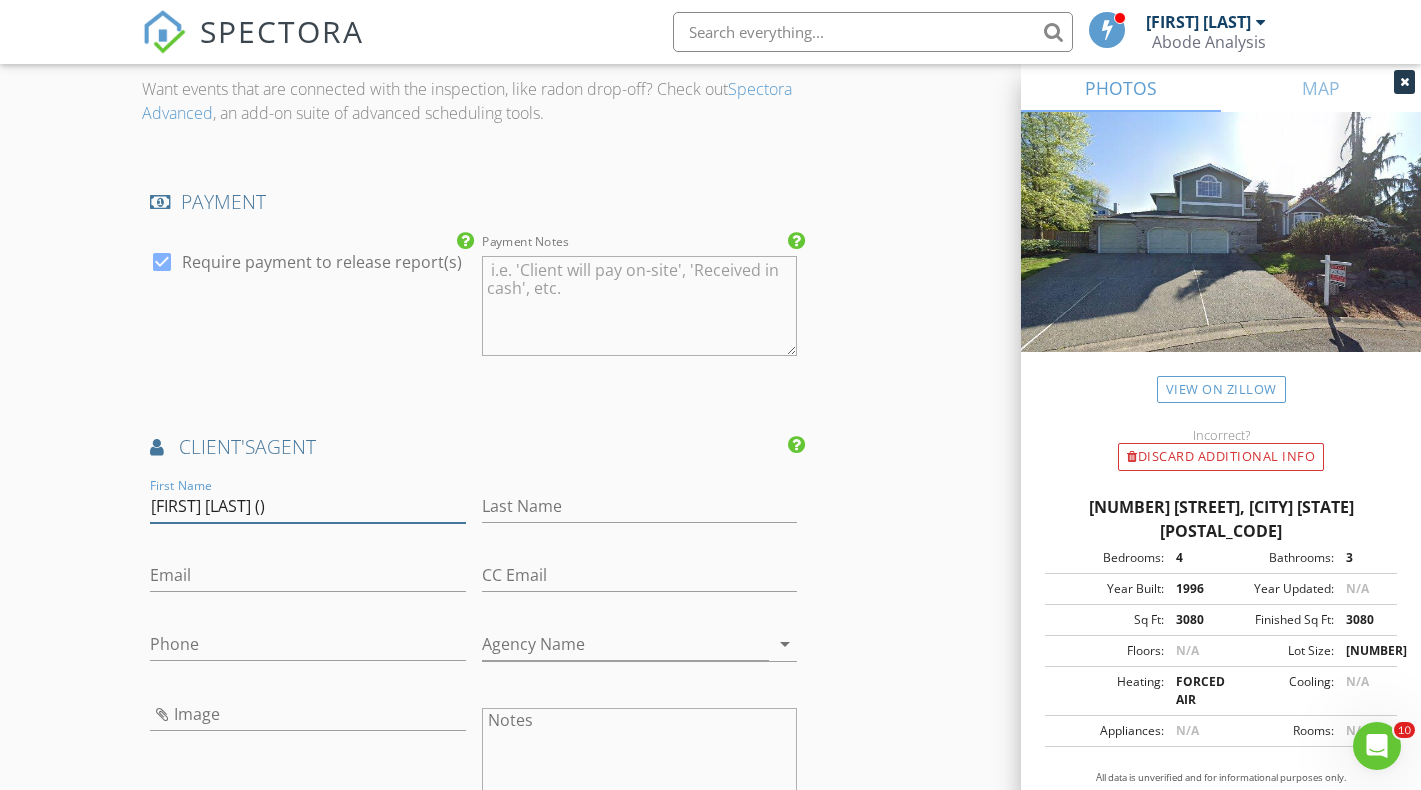 type on "[FIRST] [LAST] ()" 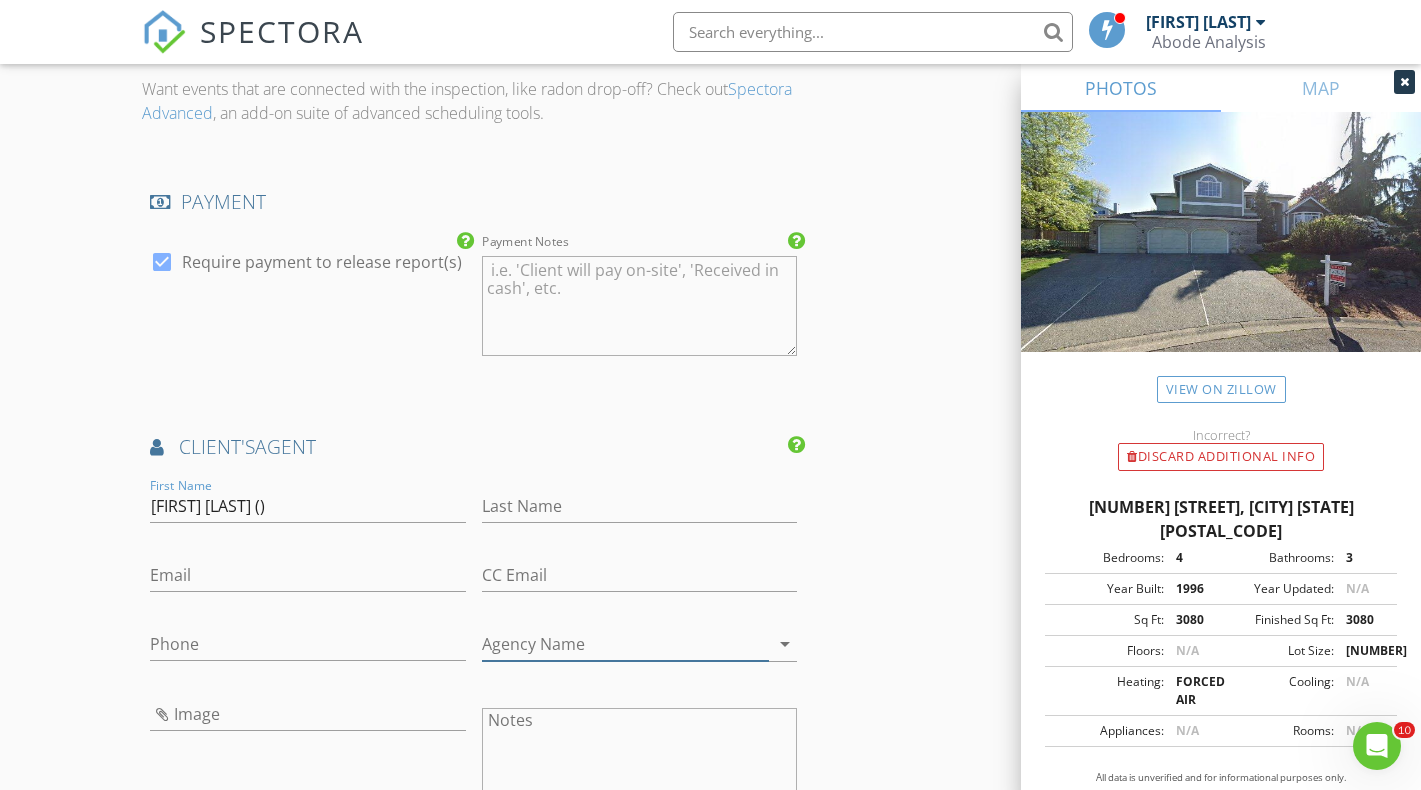 click on "Agency Name" at bounding box center [626, 644] 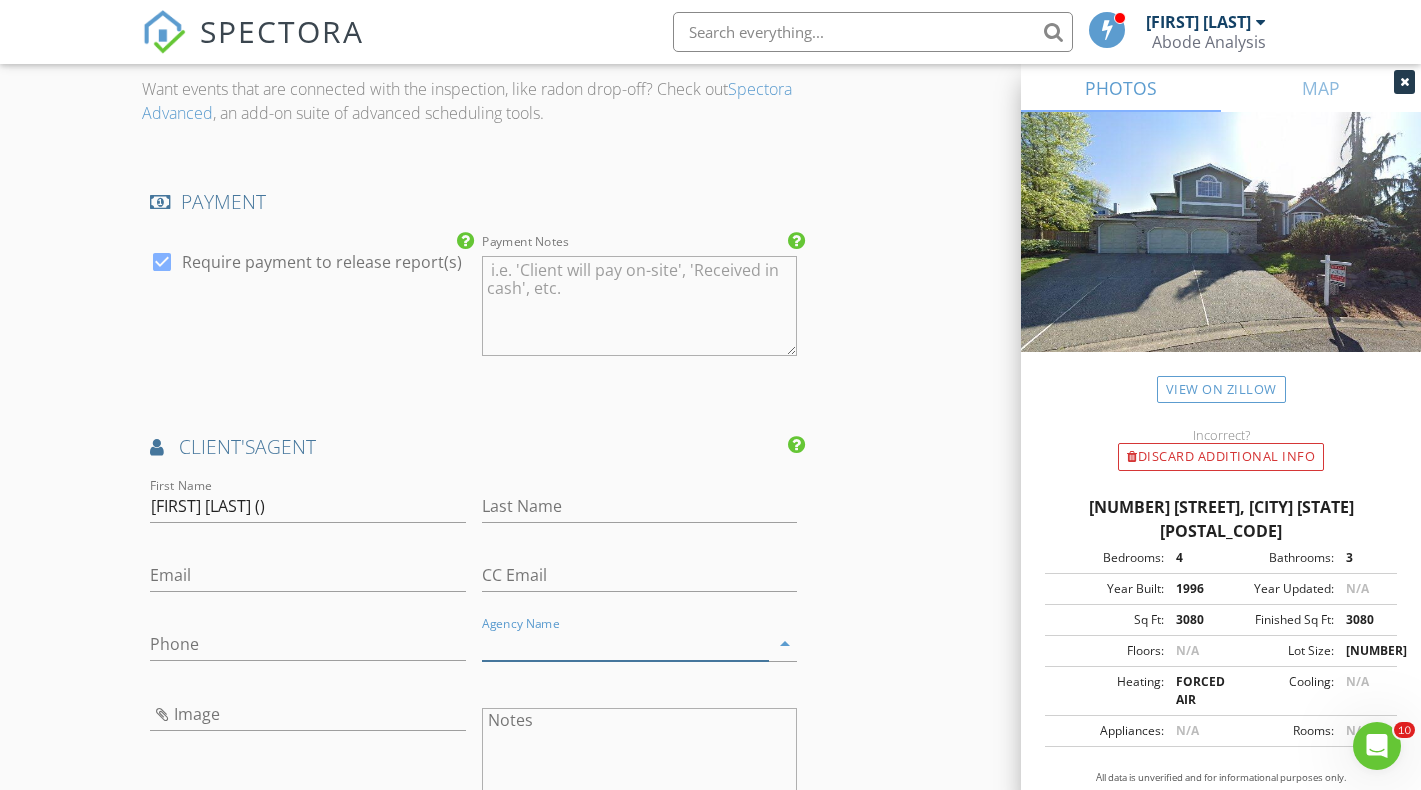 paste on "Allode" 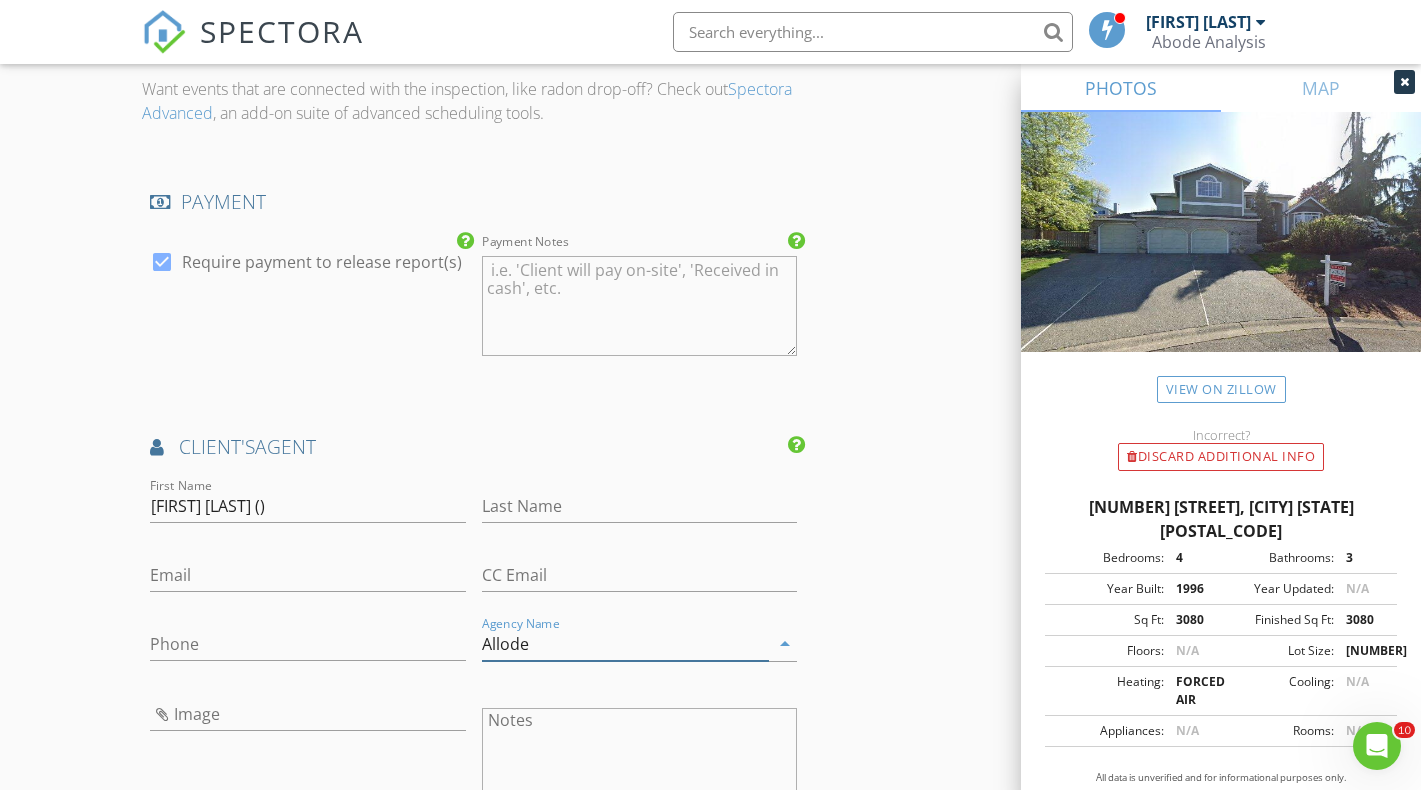 type on "Allode" 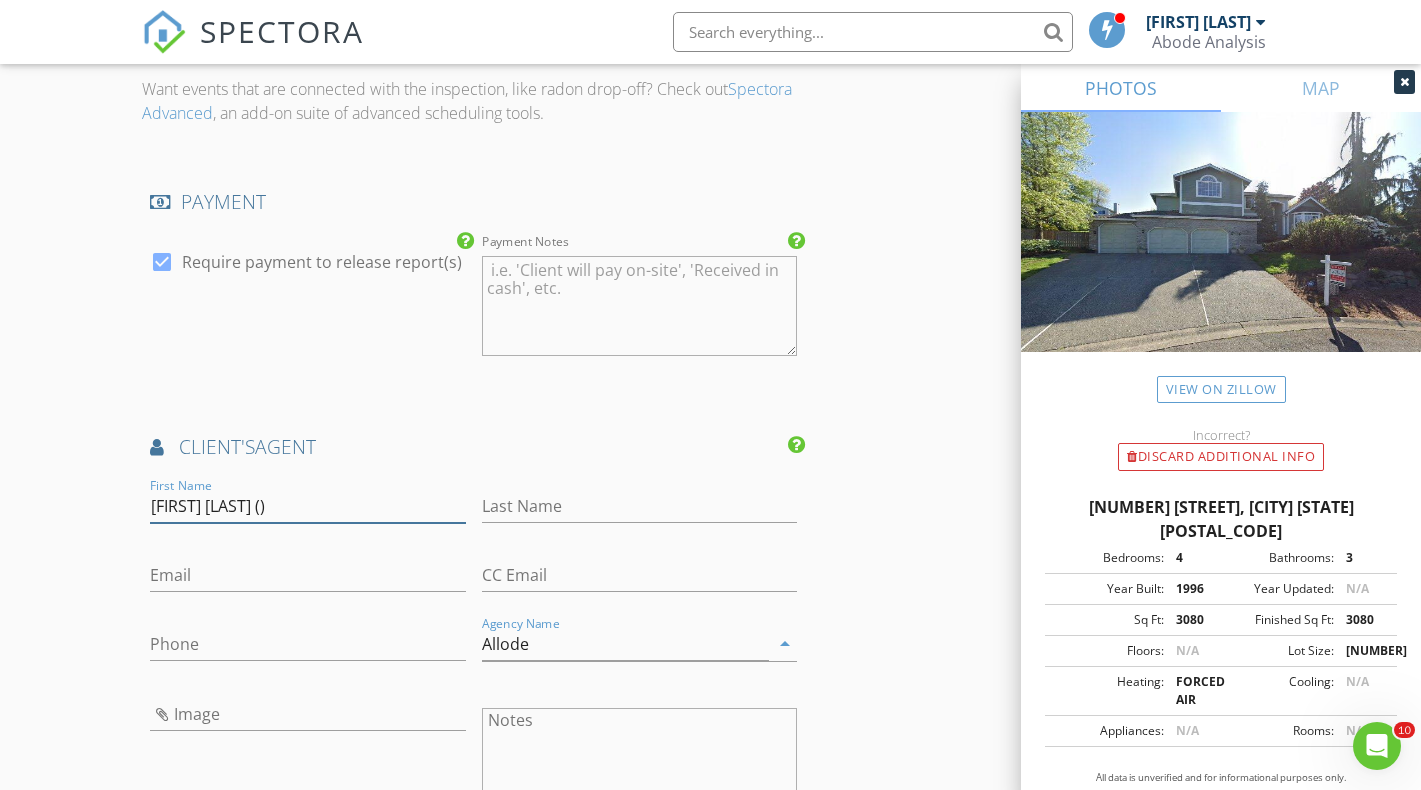 click on "[FIRST] [LAST] ()" at bounding box center [308, 506] 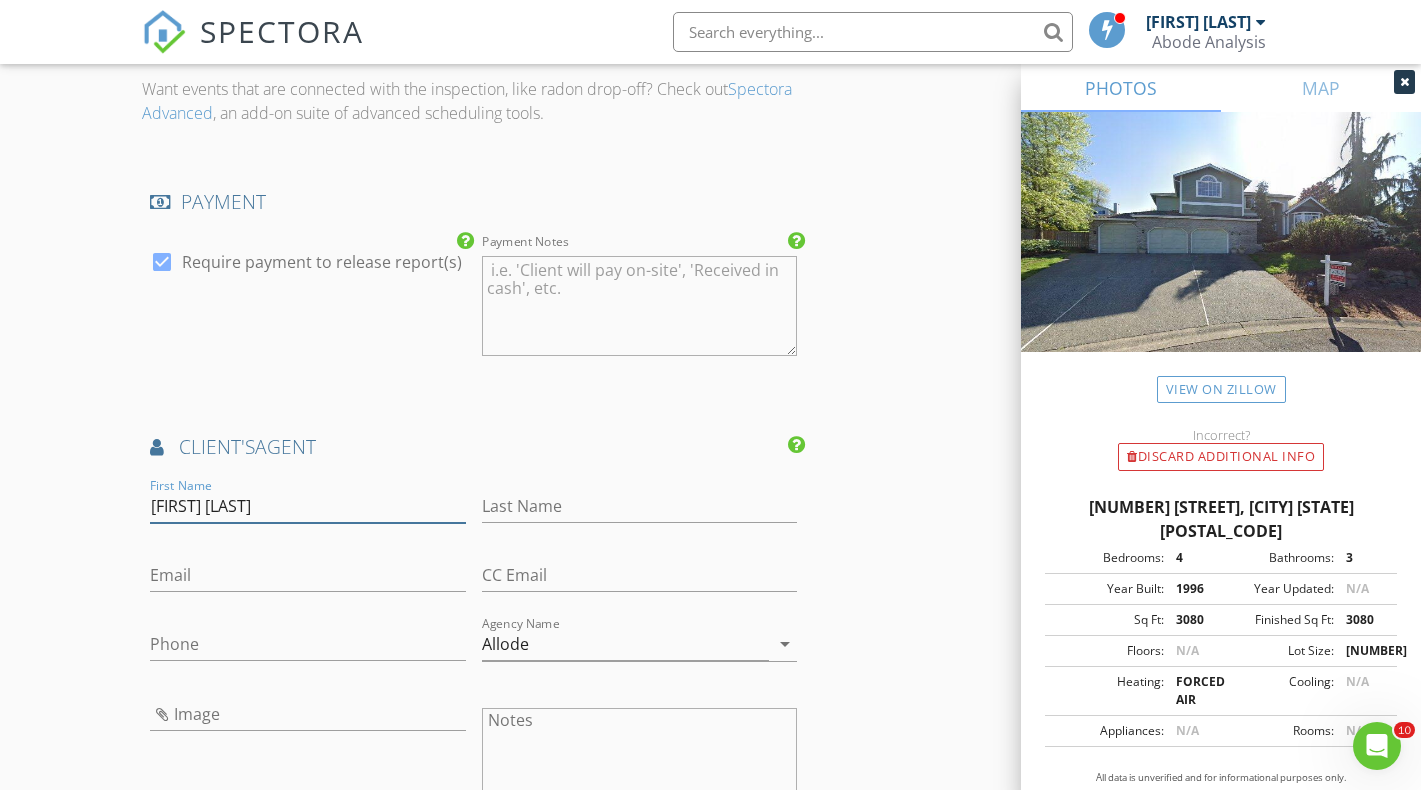 drag, startPoint x: 184, startPoint y: 506, endPoint x: 312, endPoint y: 507, distance: 128.0039 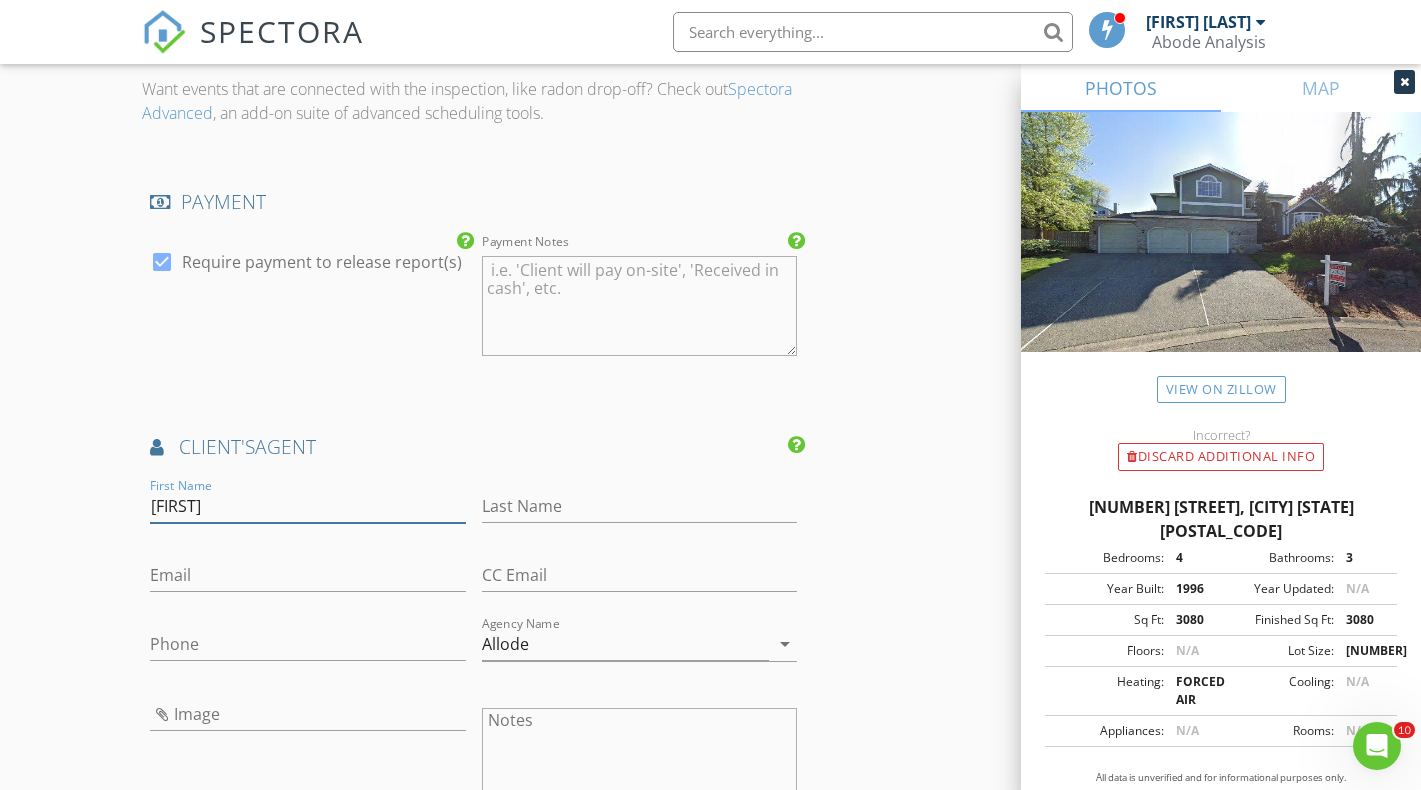 type on "[FIRST]" 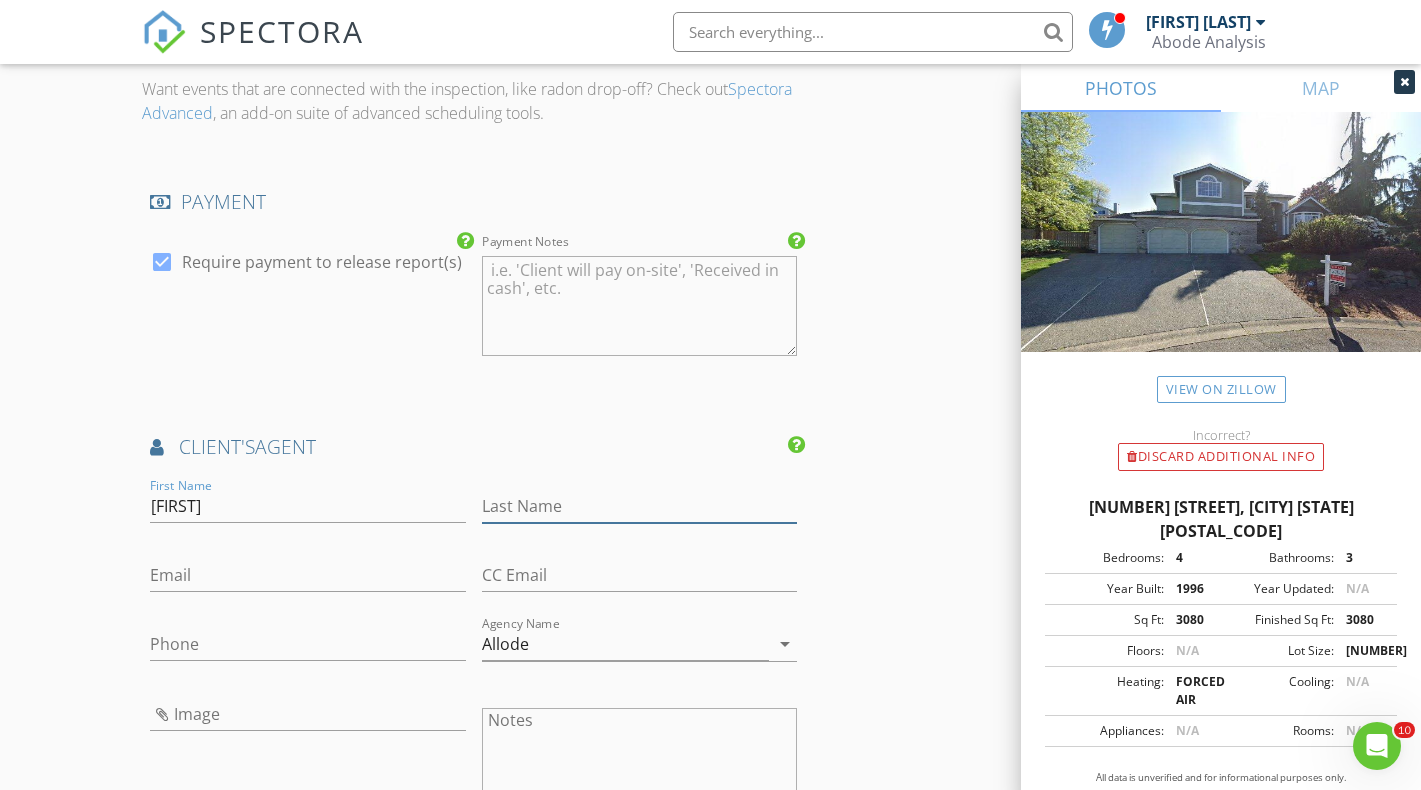 click on "Last Name" at bounding box center [640, 506] 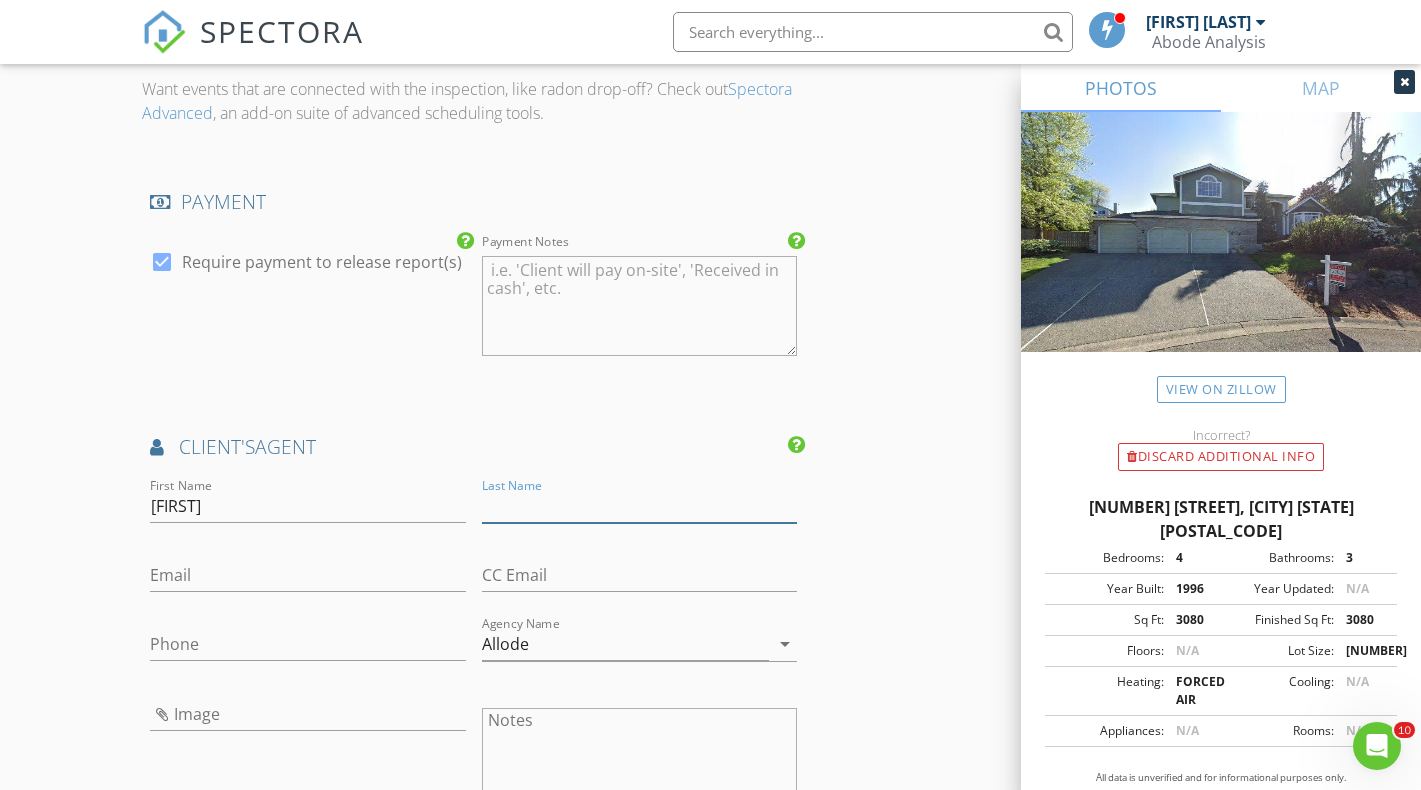 paste on "[LAST]" 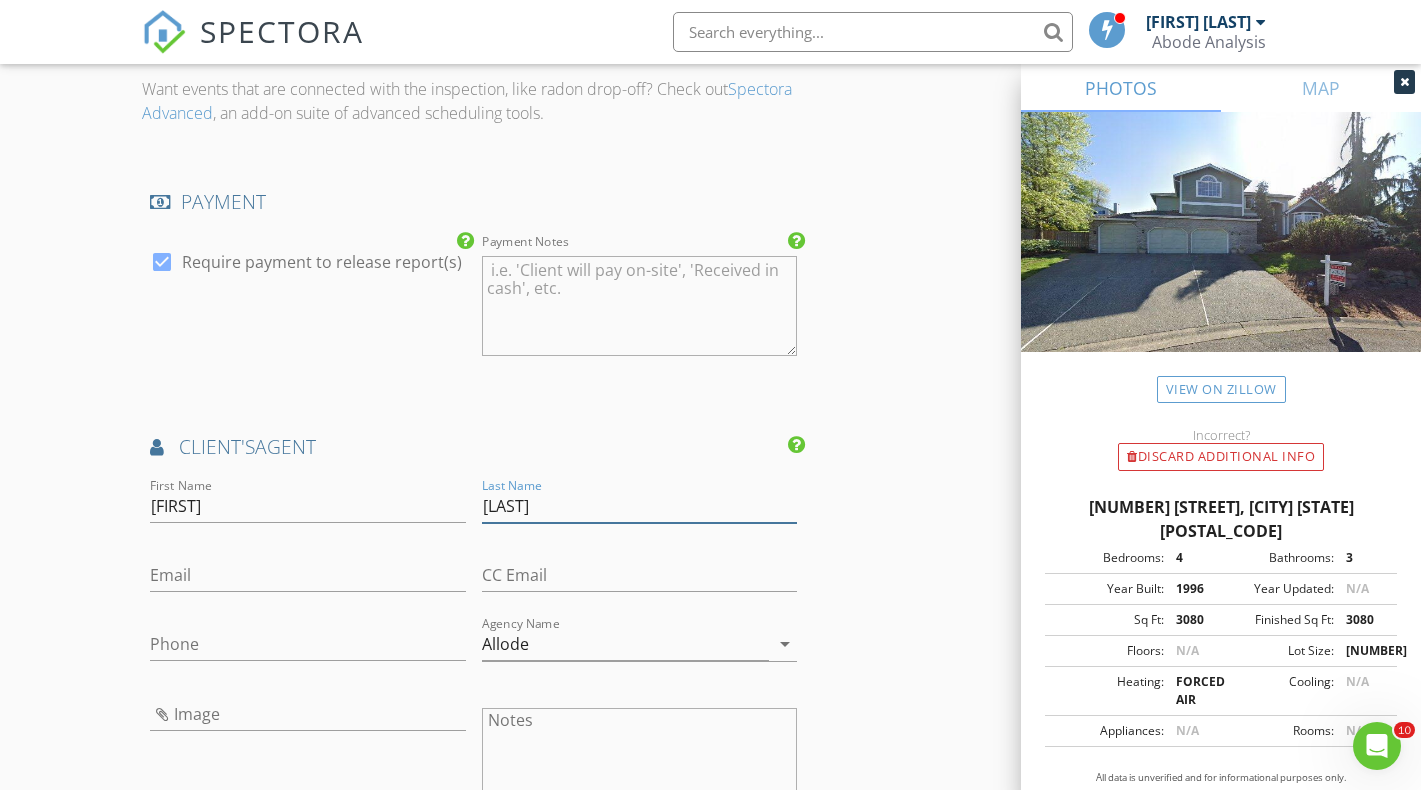 type on "[LAST]" 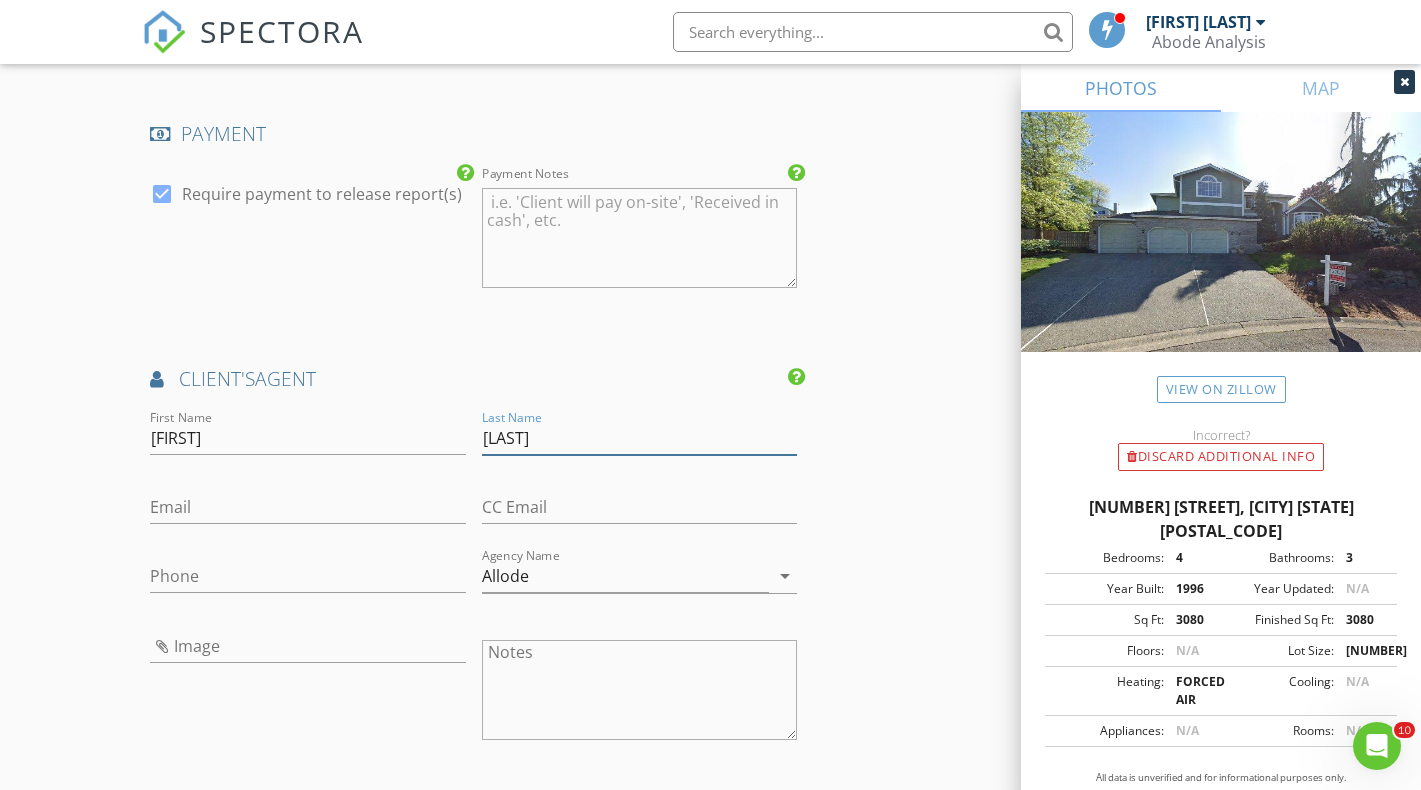 scroll, scrollTop: 2332, scrollLeft: 0, axis: vertical 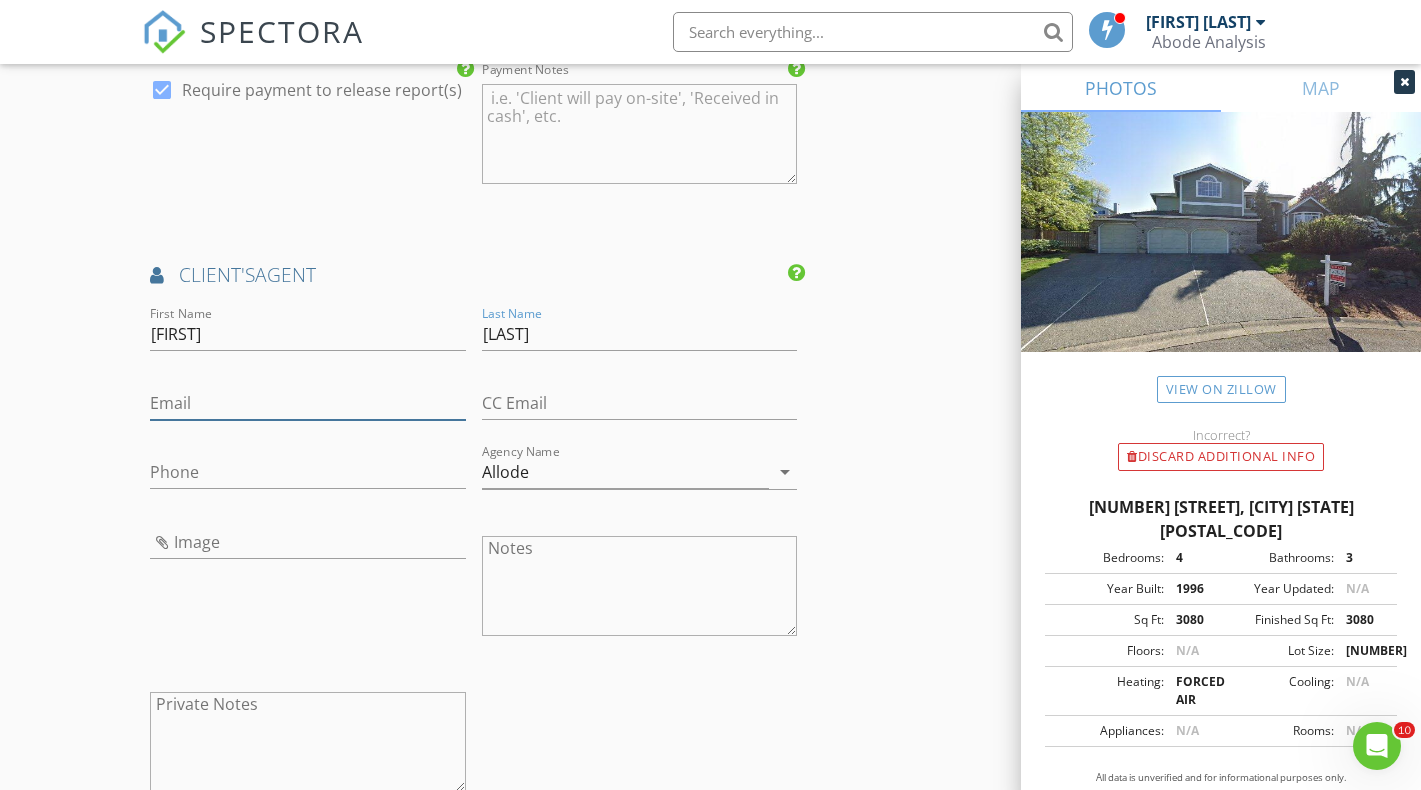 click on "Email" at bounding box center [308, 403] 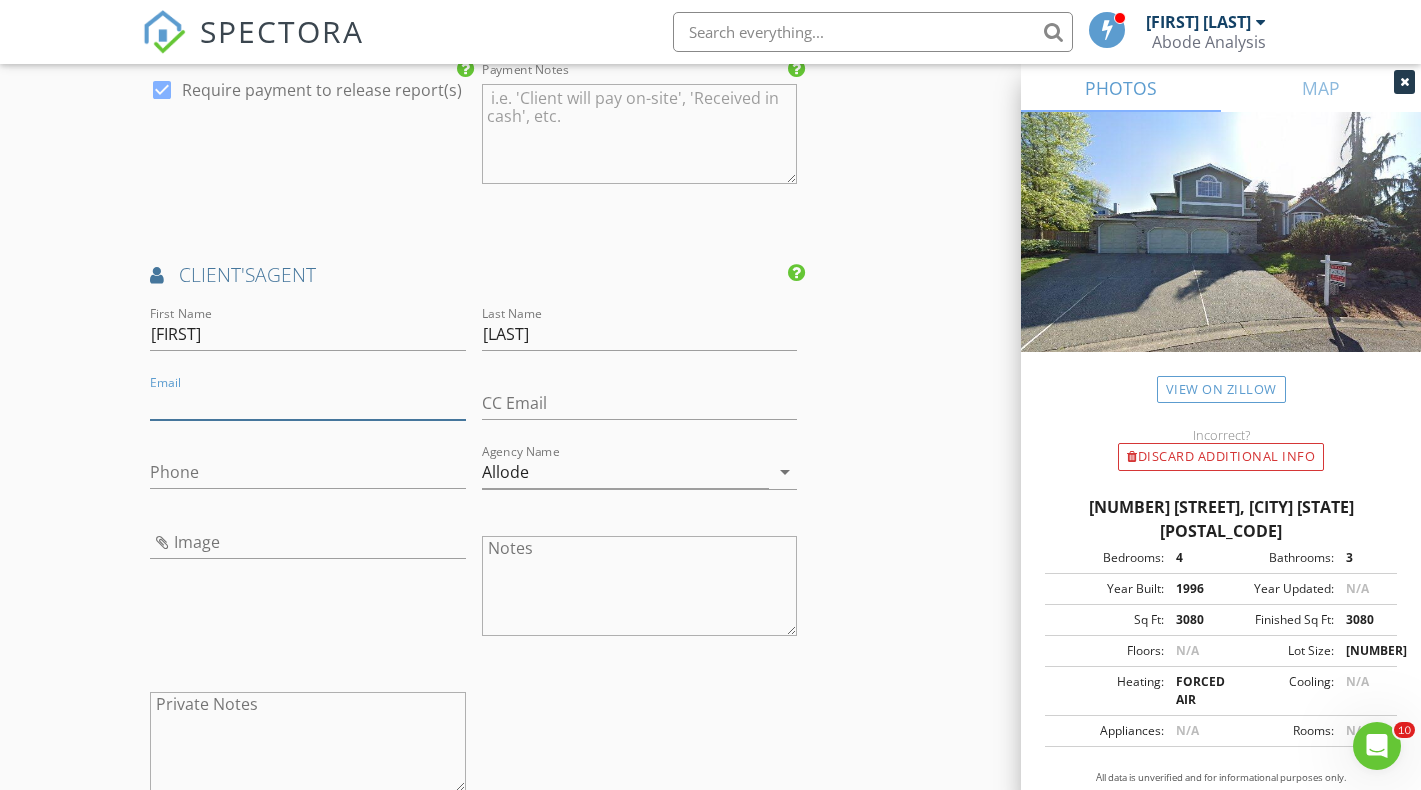 paste on "[EMAIL]" 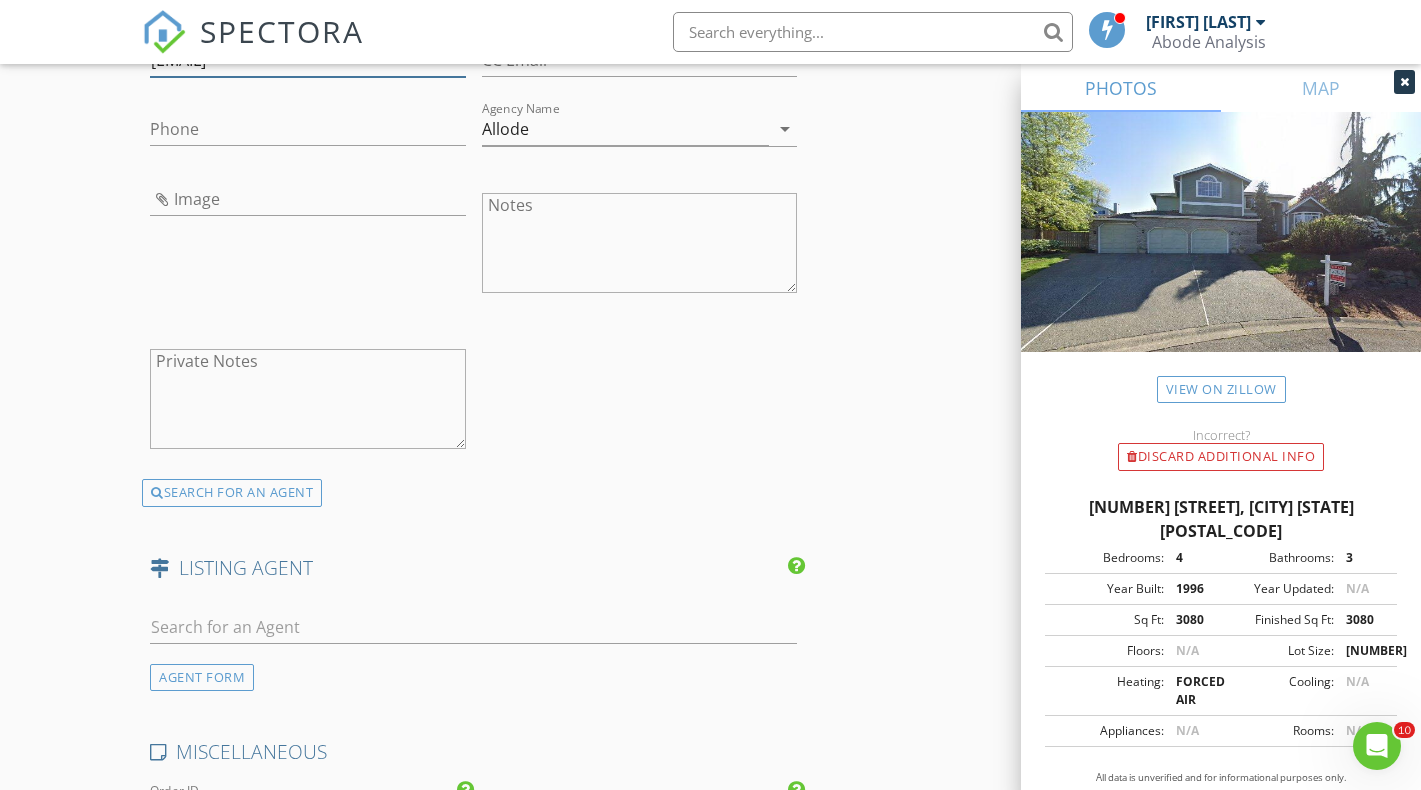 scroll, scrollTop: 2719, scrollLeft: 0, axis: vertical 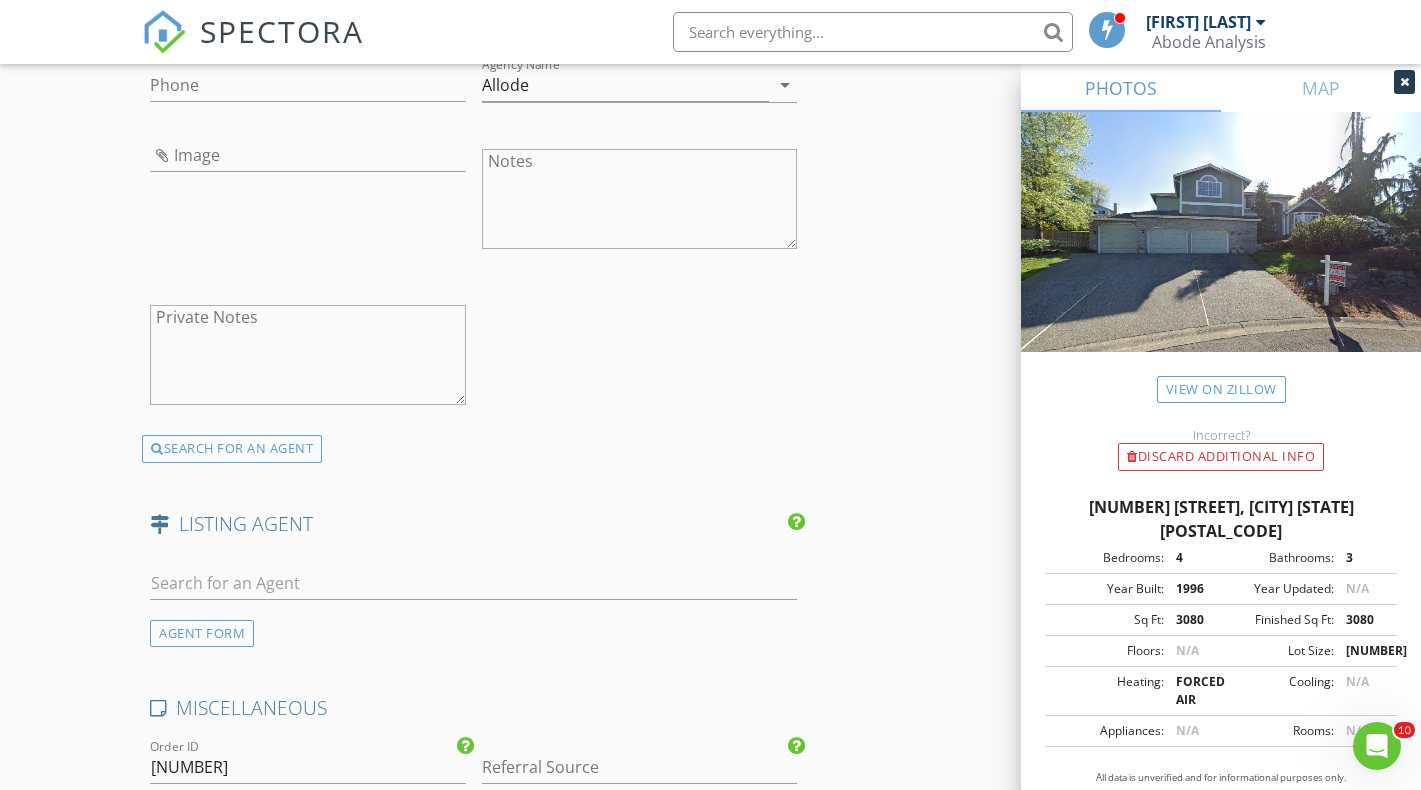 type on "[EMAIL]" 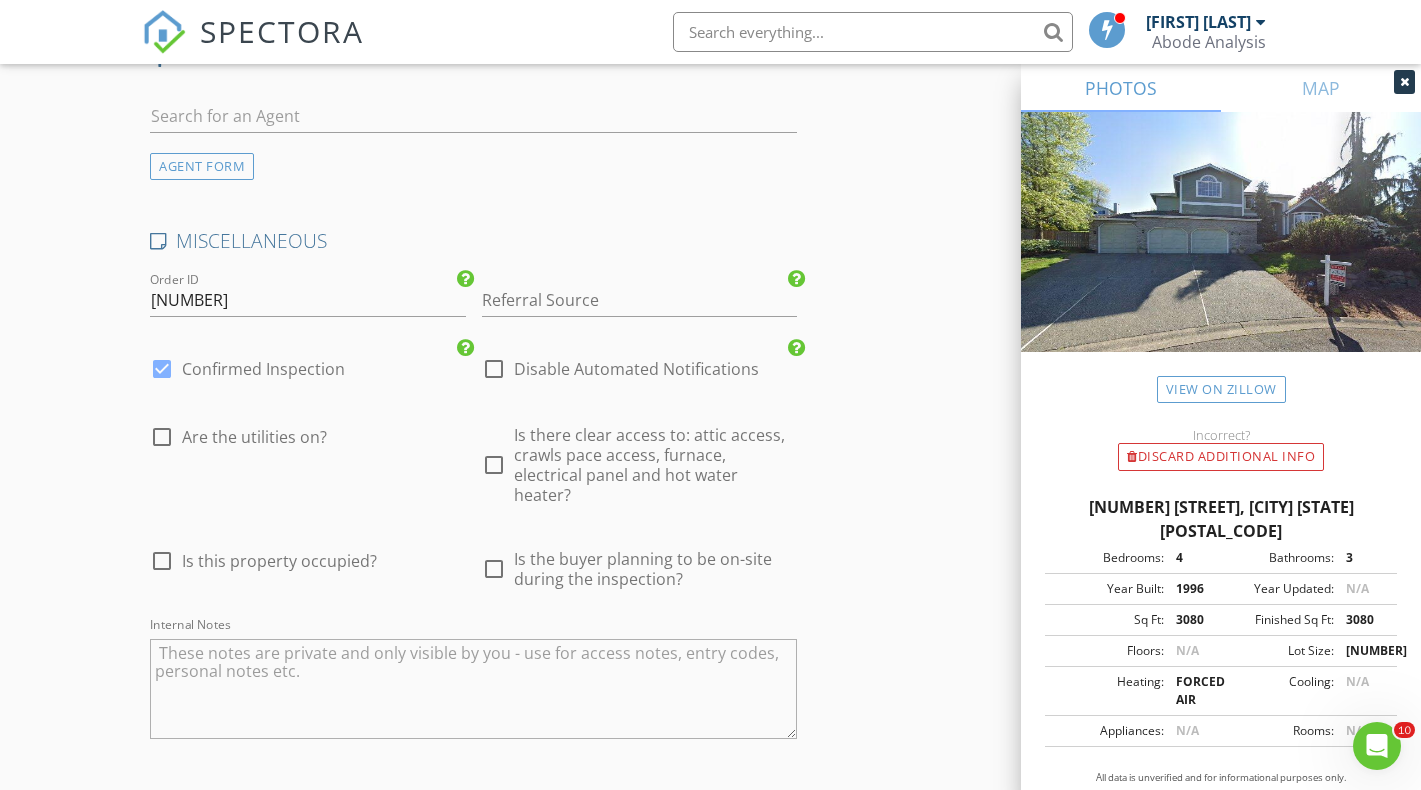 scroll, scrollTop: 3191, scrollLeft: 0, axis: vertical 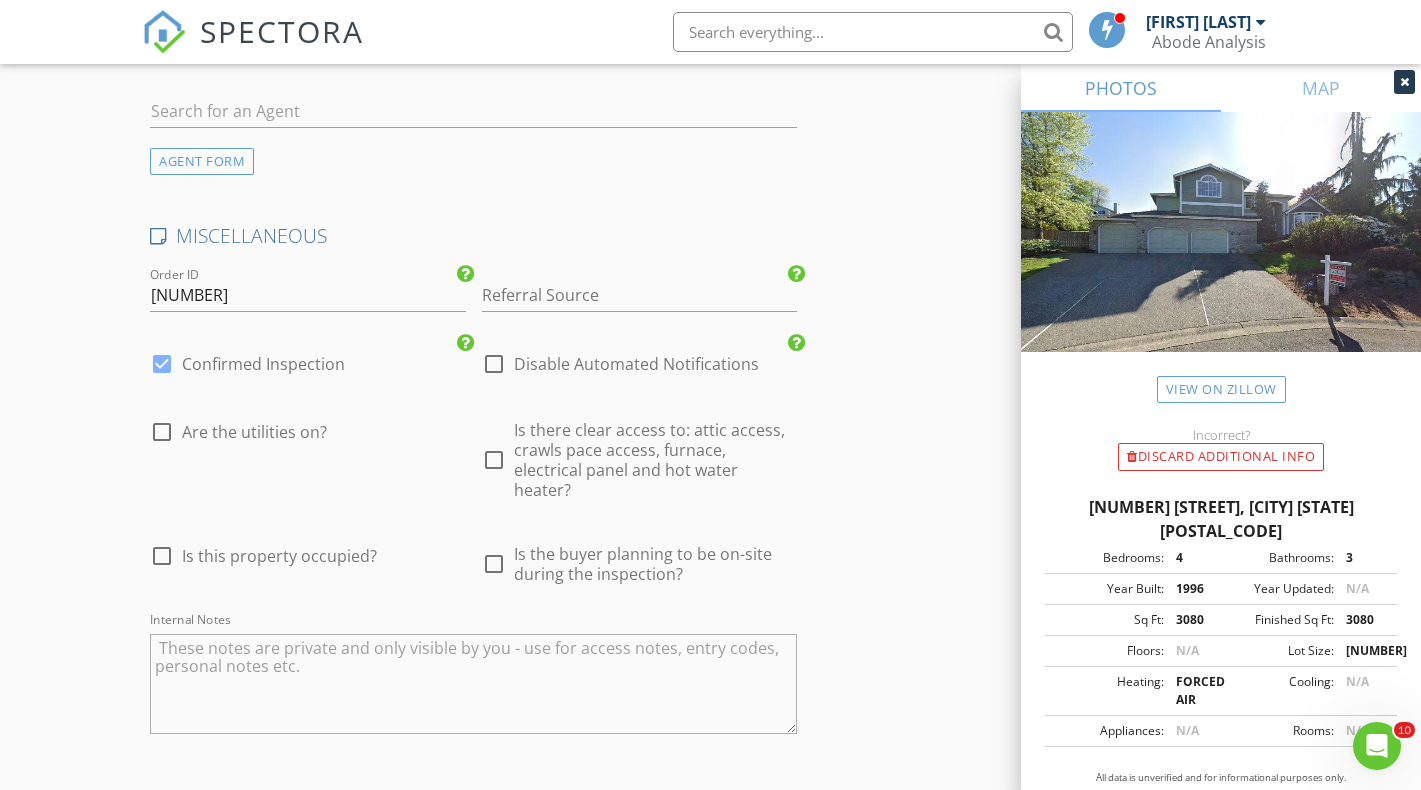 click at bounding box center [162, 432] 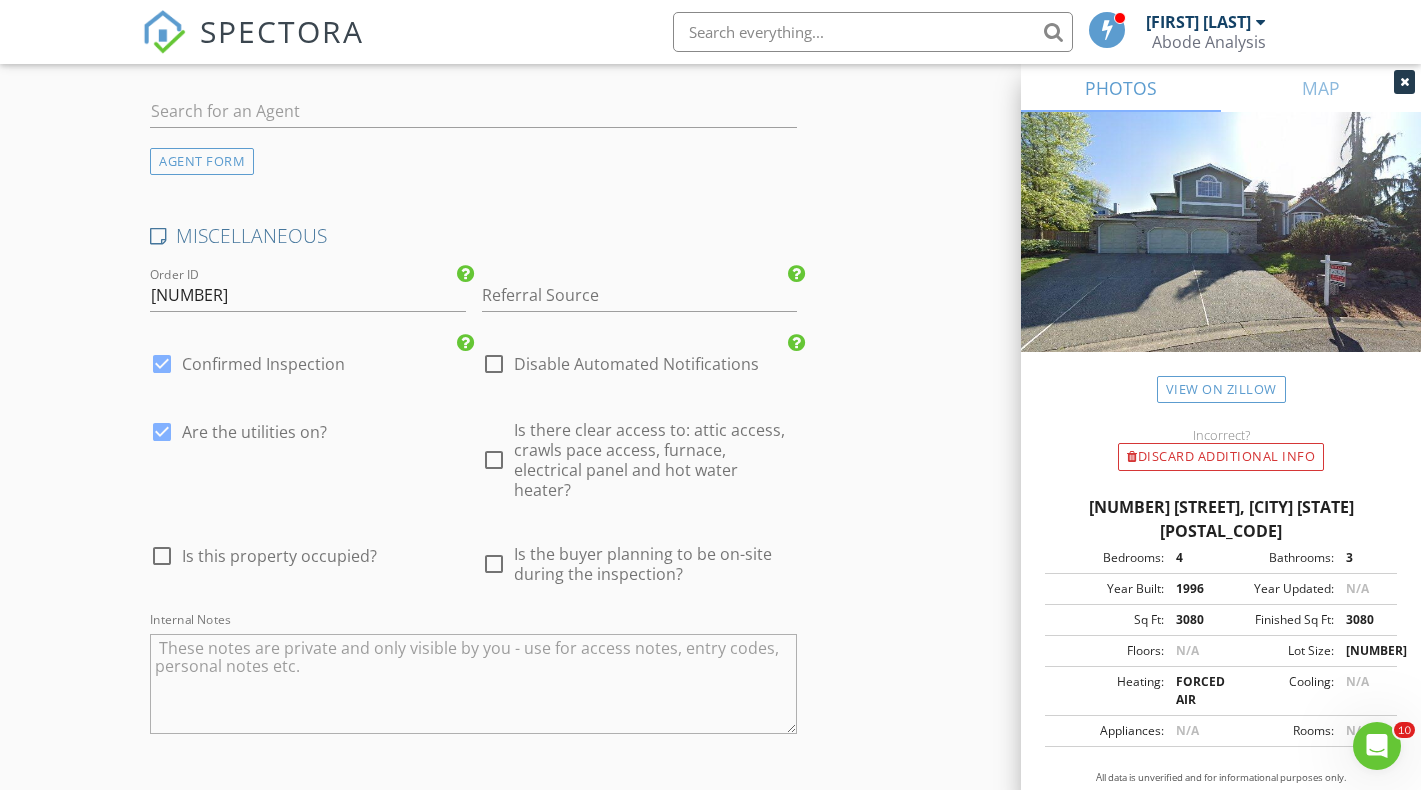click at bounding box center [494, 460] 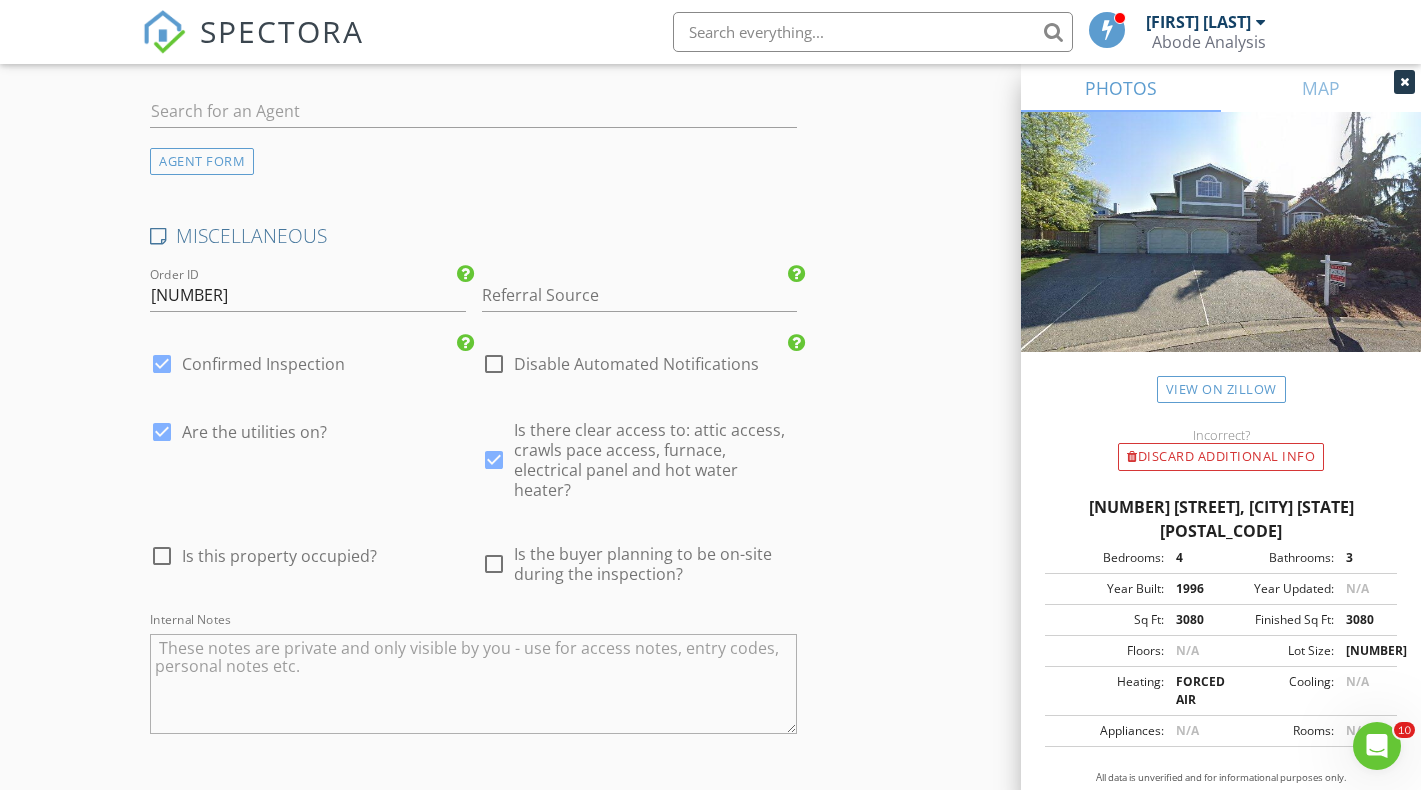 click at bounding box center [494, 564] 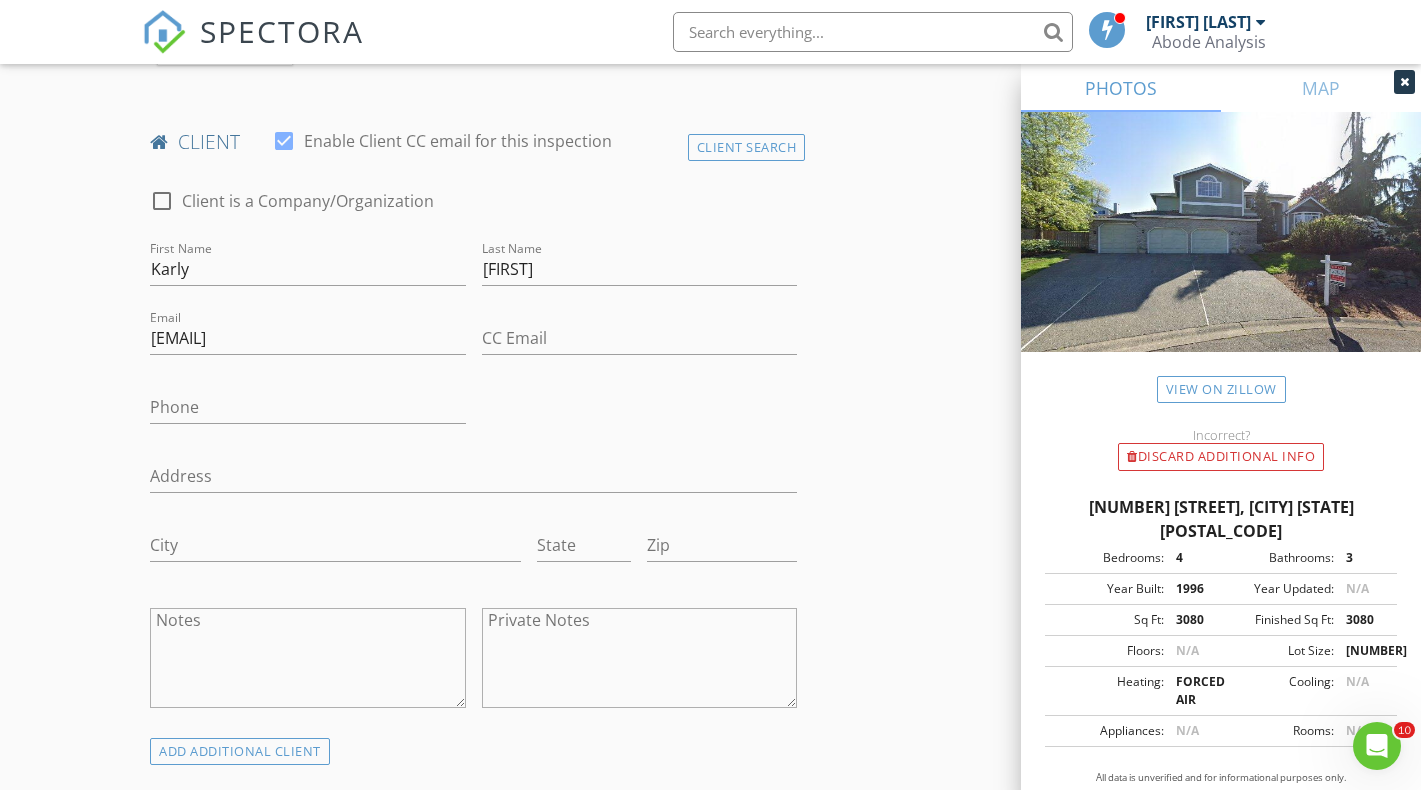 scroll, scrollTop: 949, scrollLeft: 0, axis: vertical 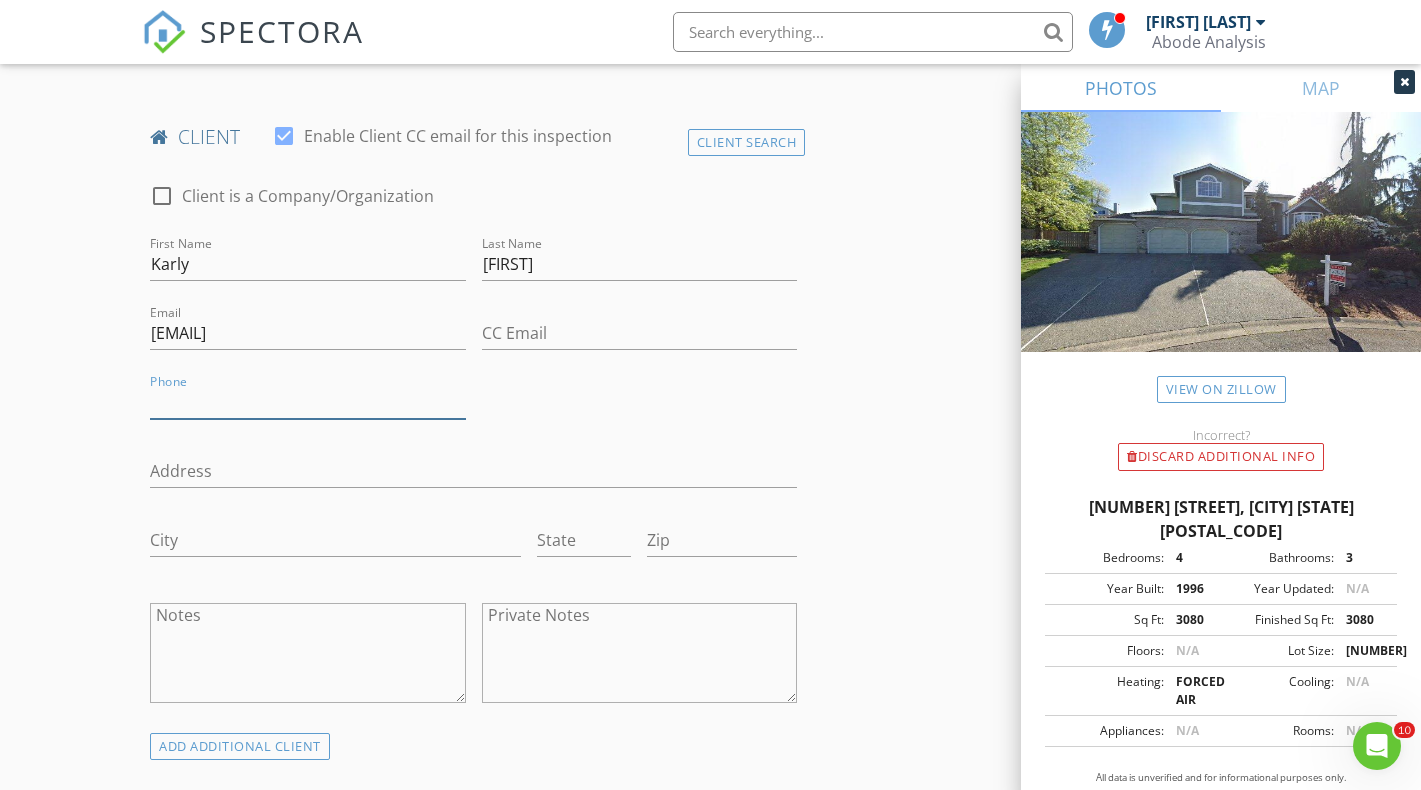 click on "Phone" at bounding box center [308, 402] 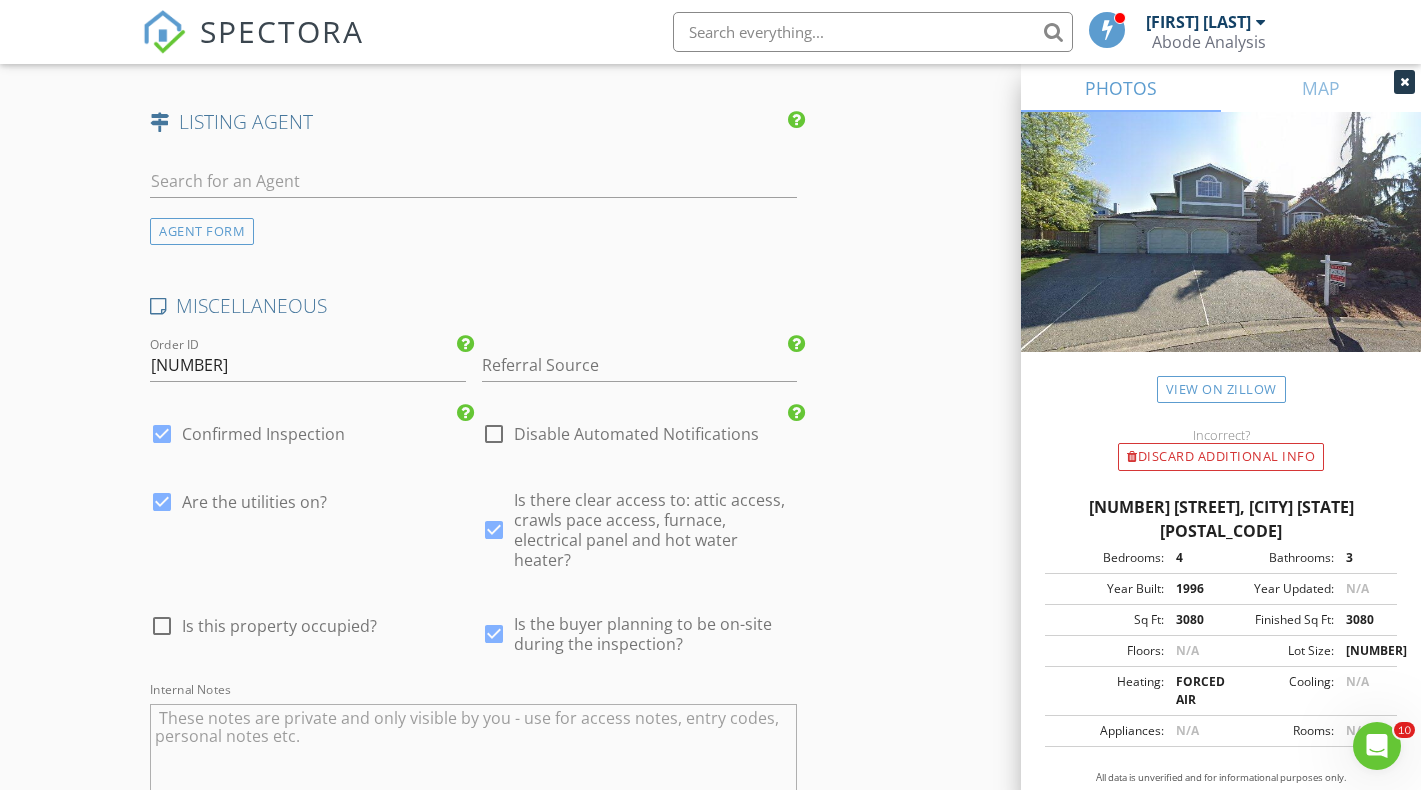 scroll, scrollTop: 3505, scrollLeft: 0, axis: vertical 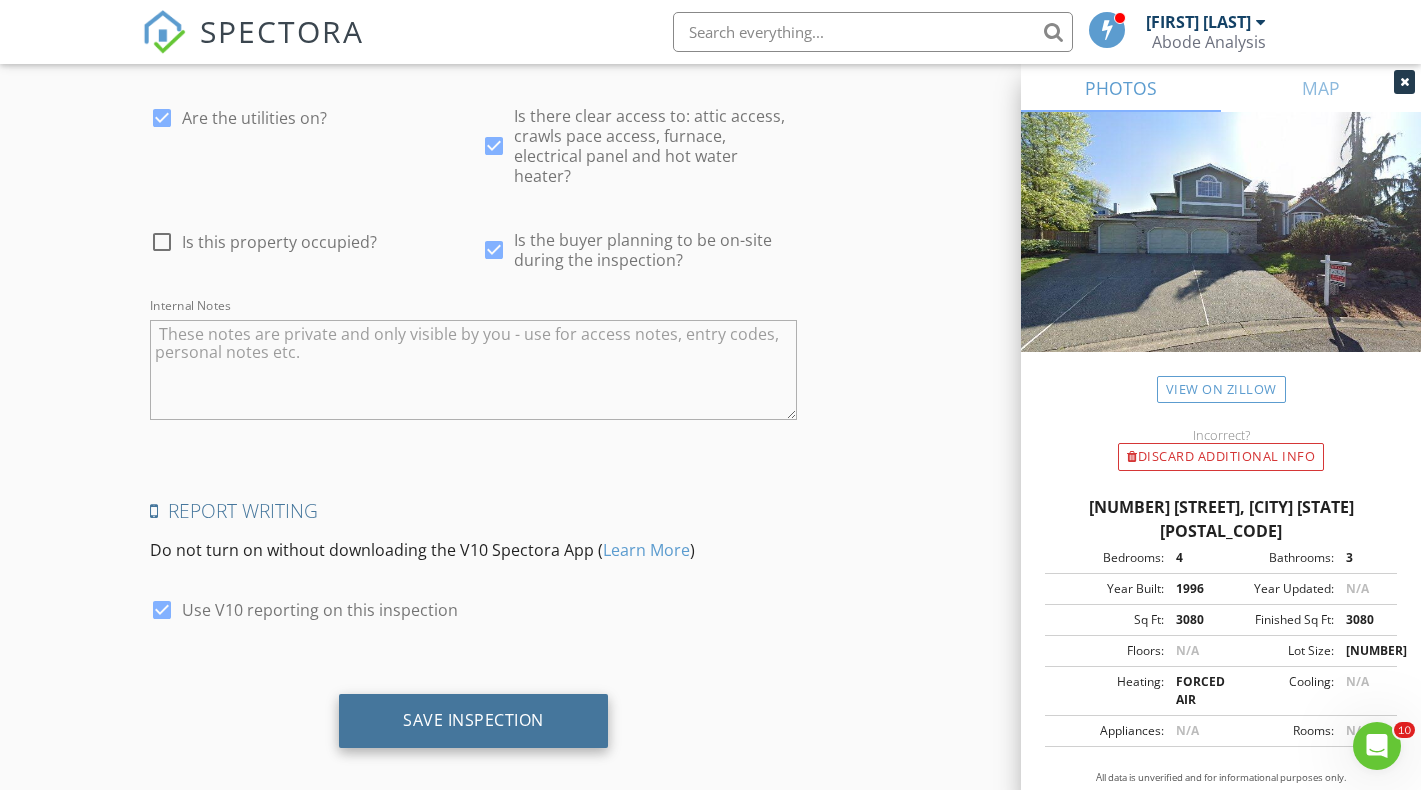 type on "[PHONE]" 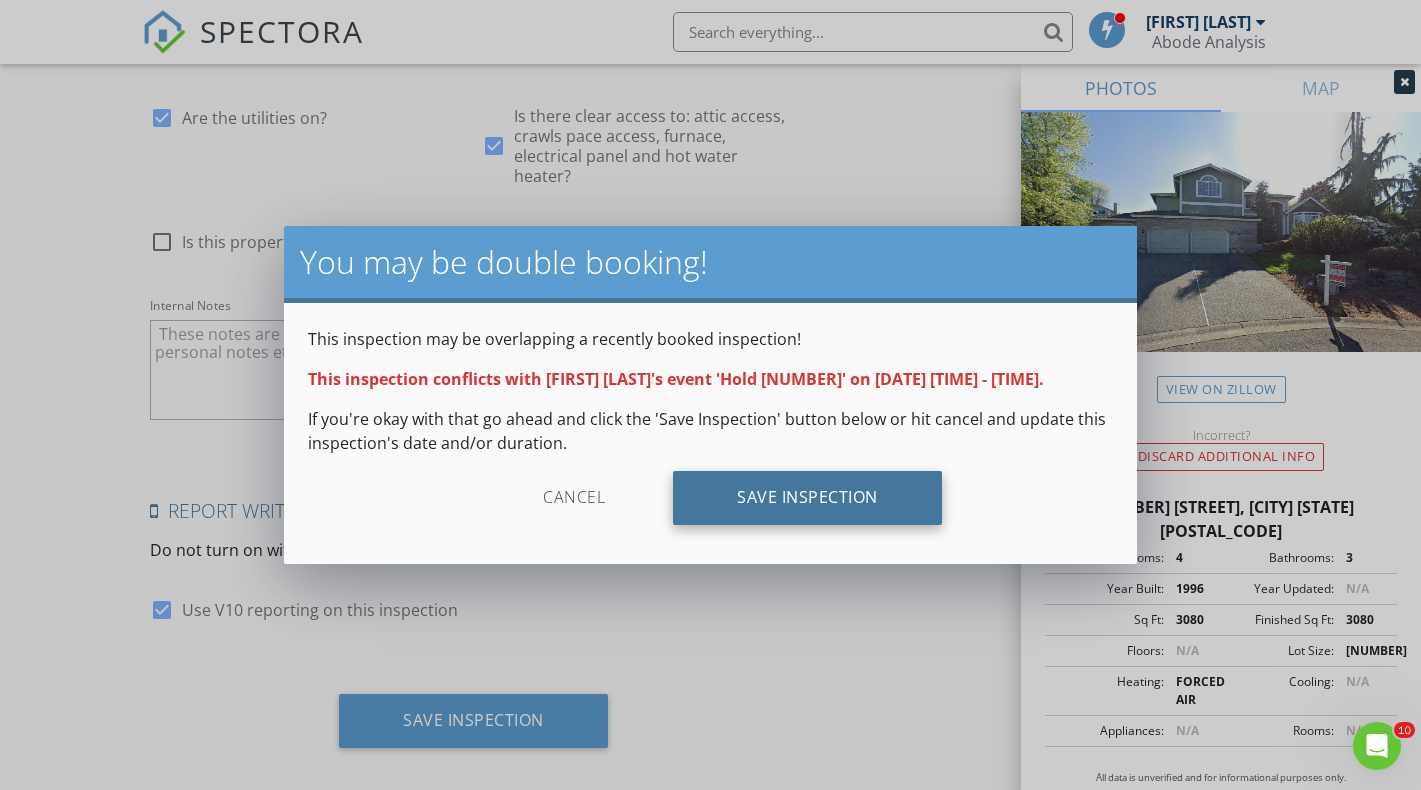 click on "Save Inspection" at bounding box center [807, 498] 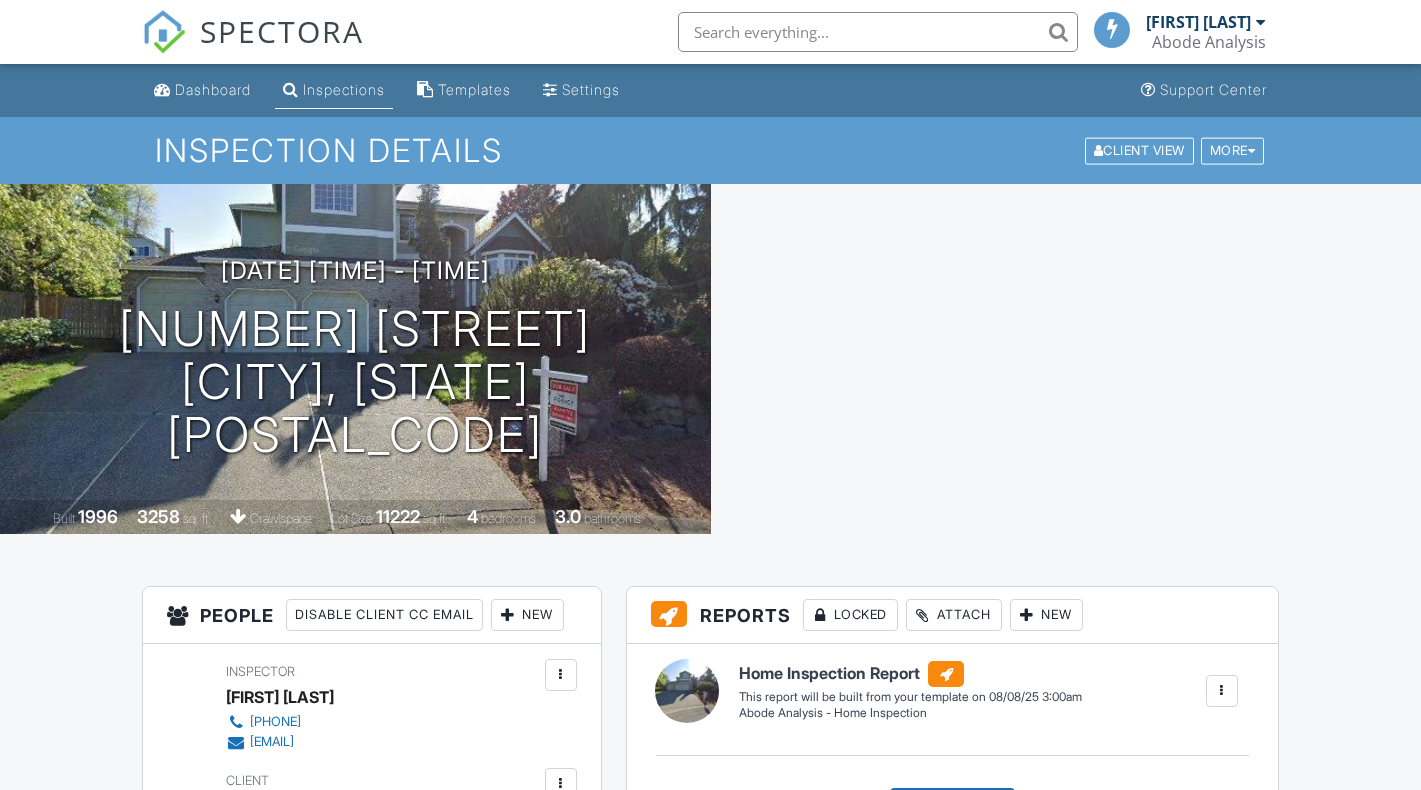 scroll, scrollTop: 0, scrollLeft: 0, axis: both 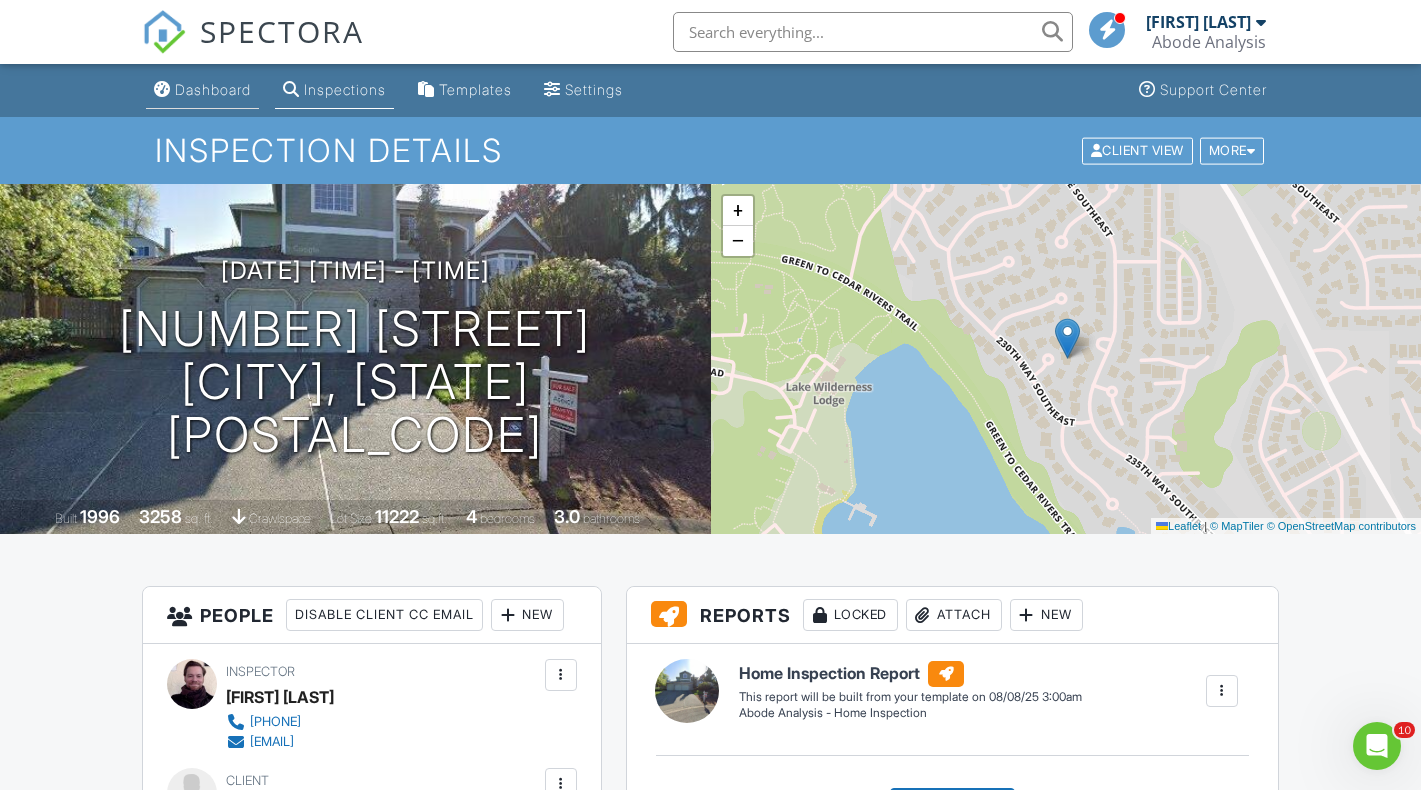 click on "Dashboard" at bounding box center (213, 89) 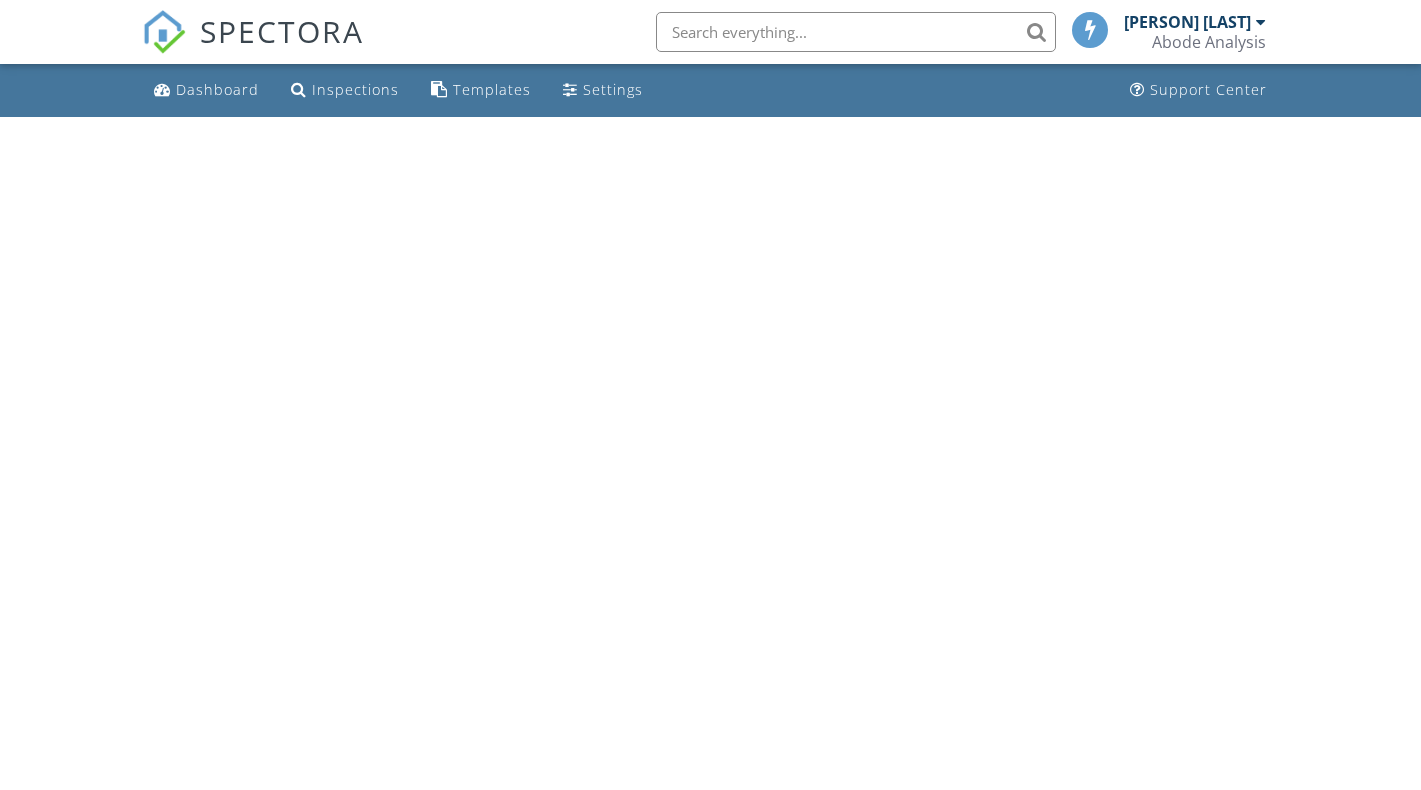 scroll, scrollTop: 0, scrollLeft: 0, axis: both 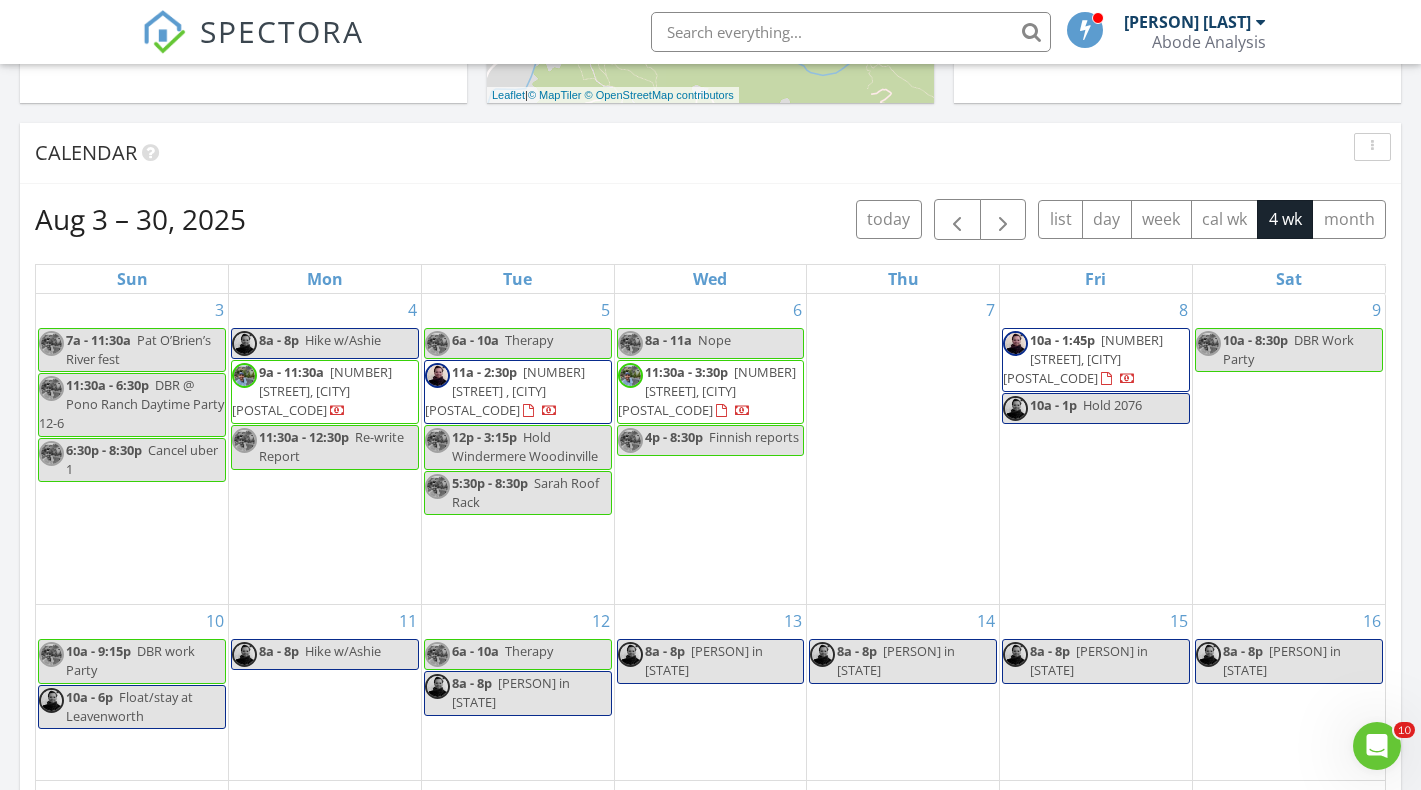 click on "[TIME]
Hold 2076" at bounding box center (1072, 408) 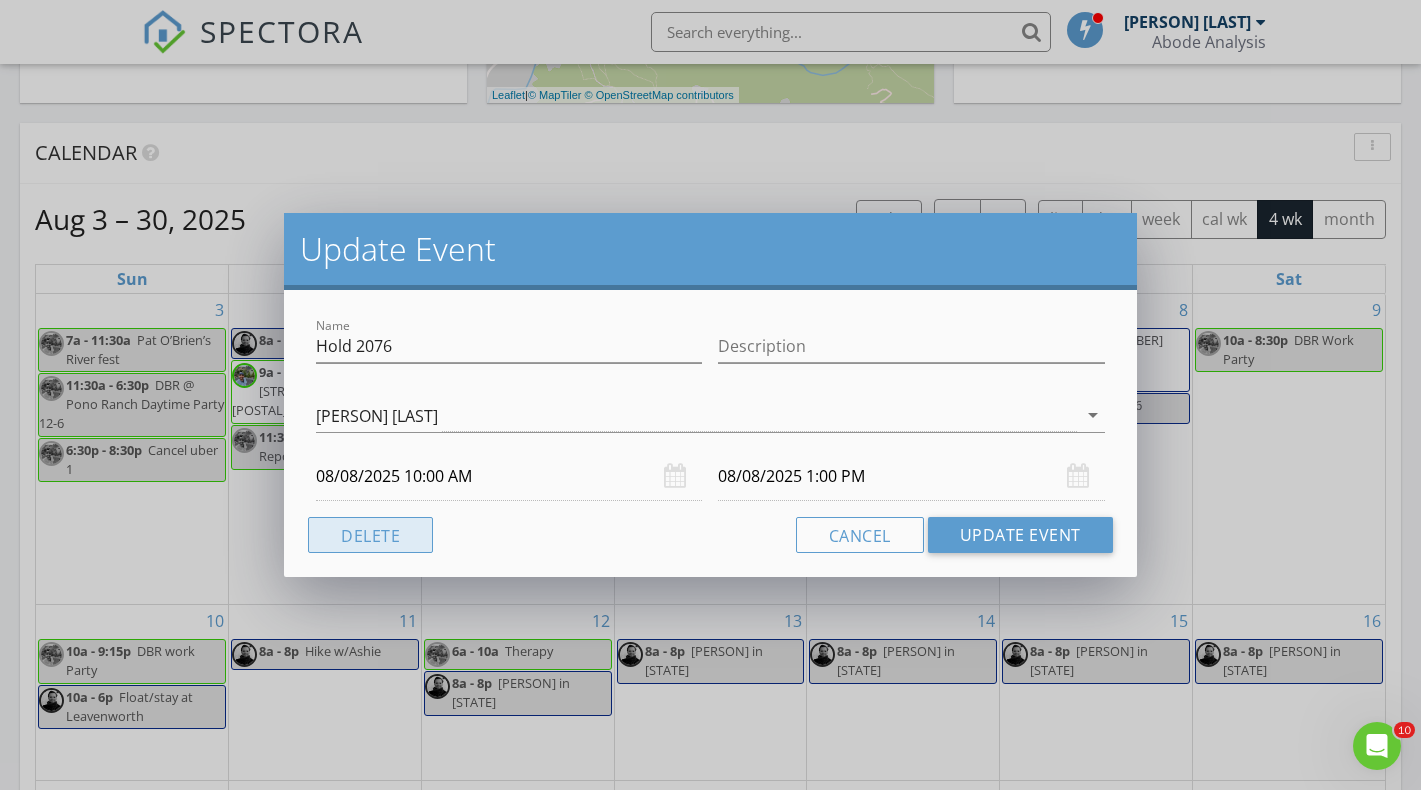 click on "Delete" at bounding box center [370, 535] 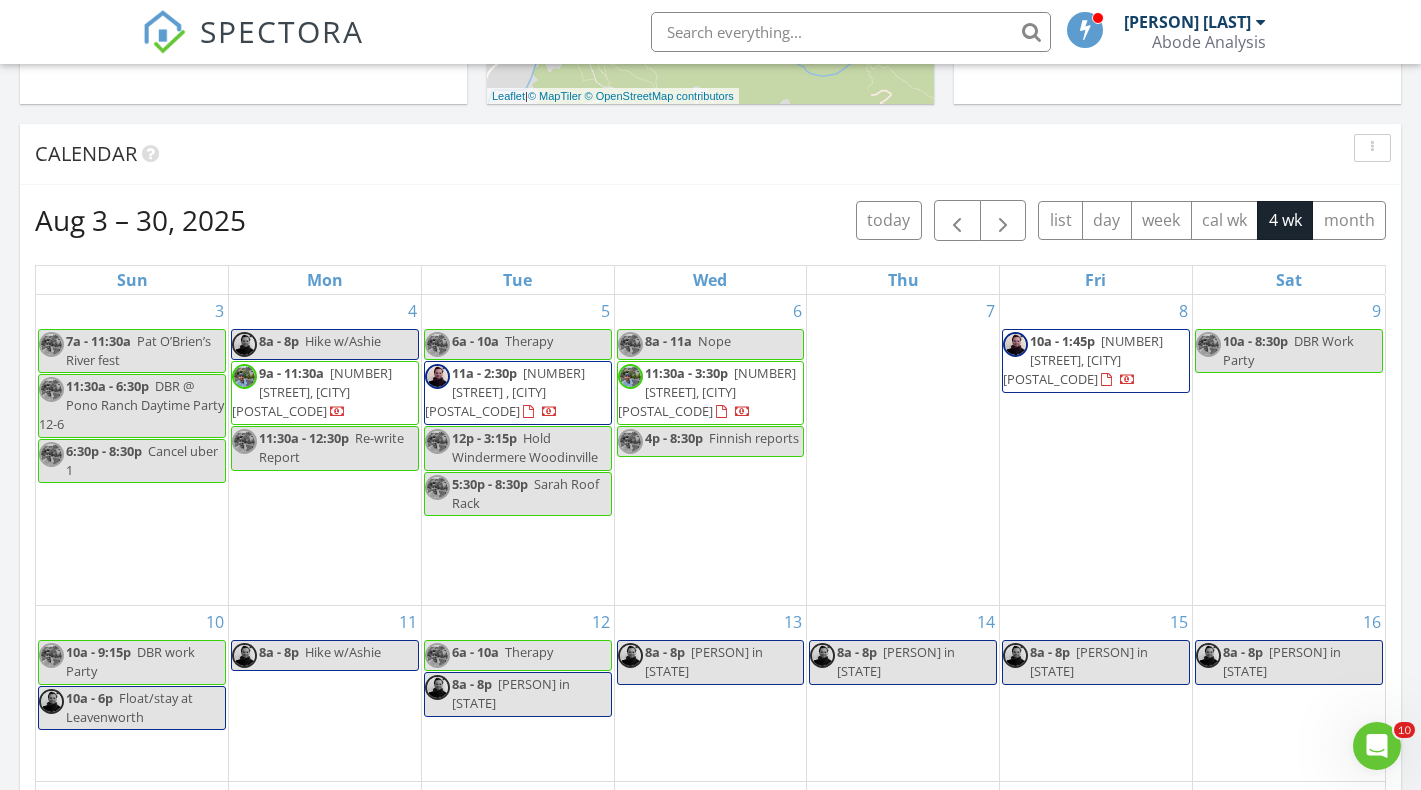 scroll, scrollTop: 0, scrollLeft: 0, axis: both 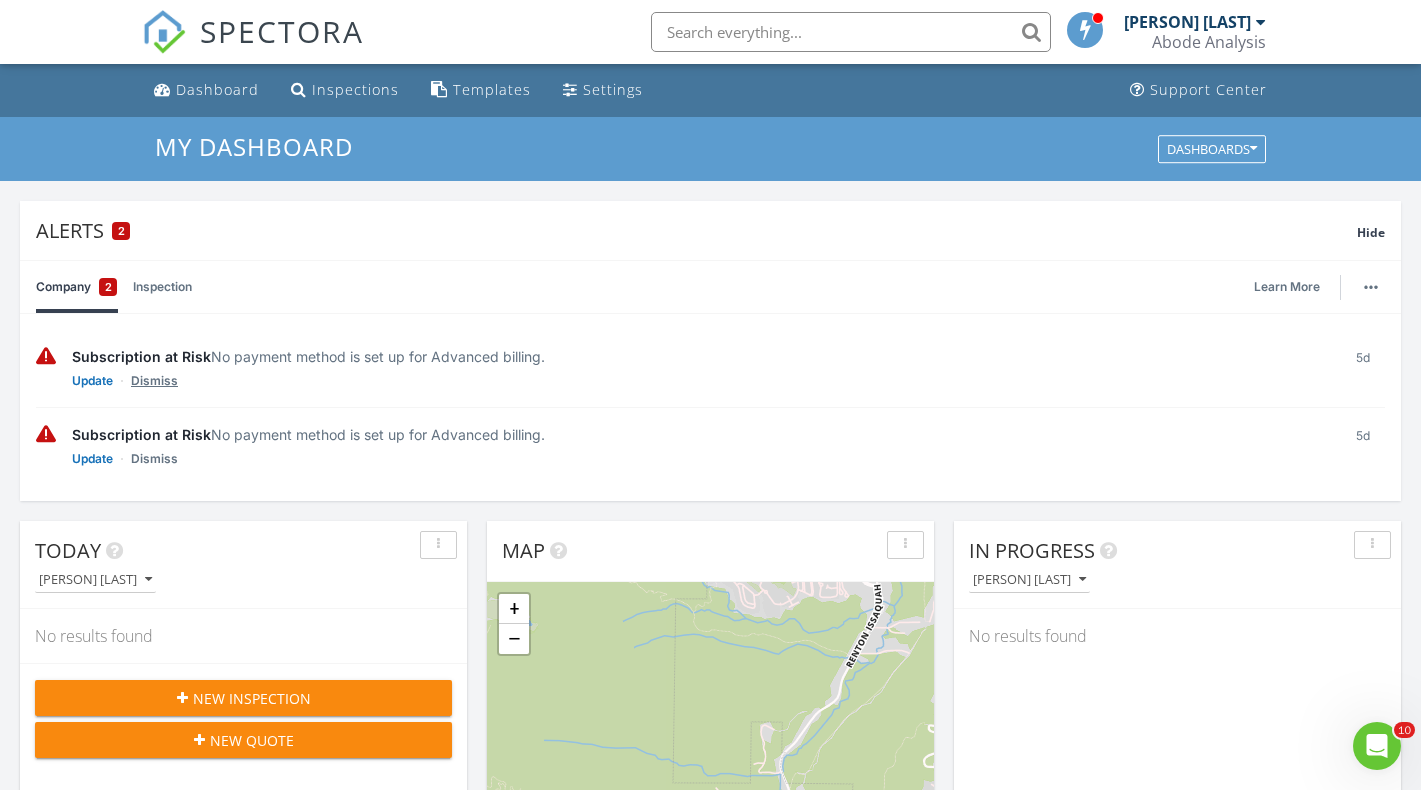 click on "Dismiss" at bounding box center (154, 381) 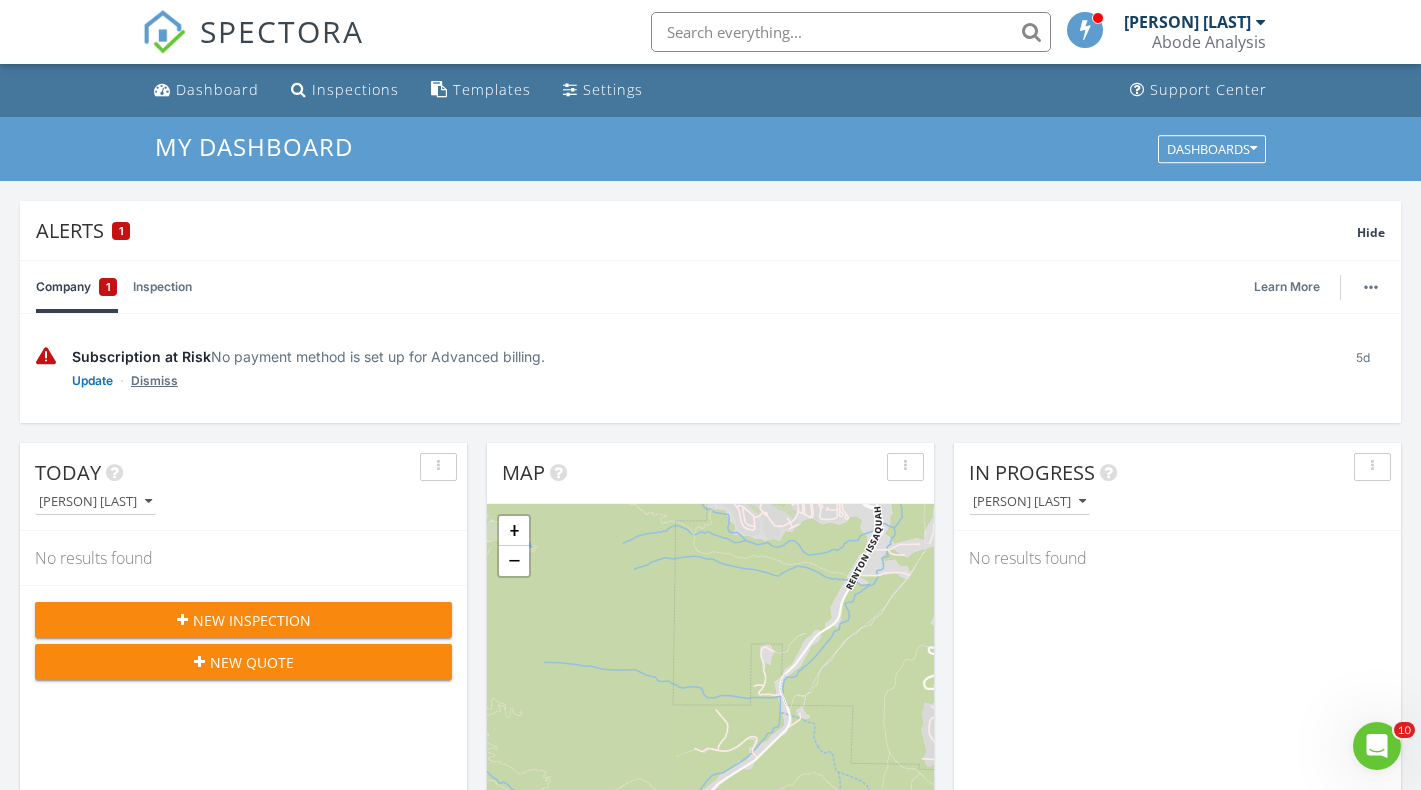 click on "Dismiss" at bounding box center [154, 381] 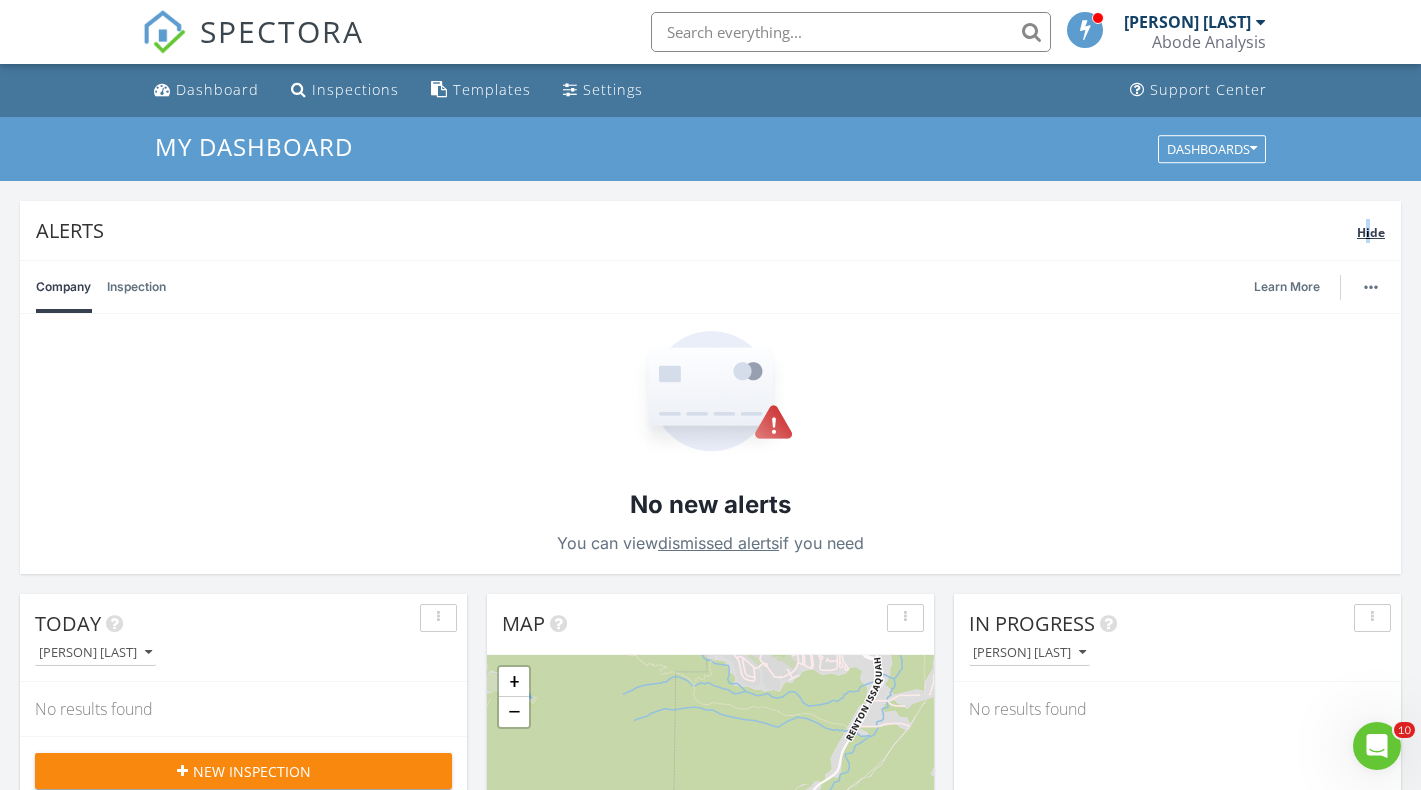 click on "Hide" at bounding box center [1371, 232] 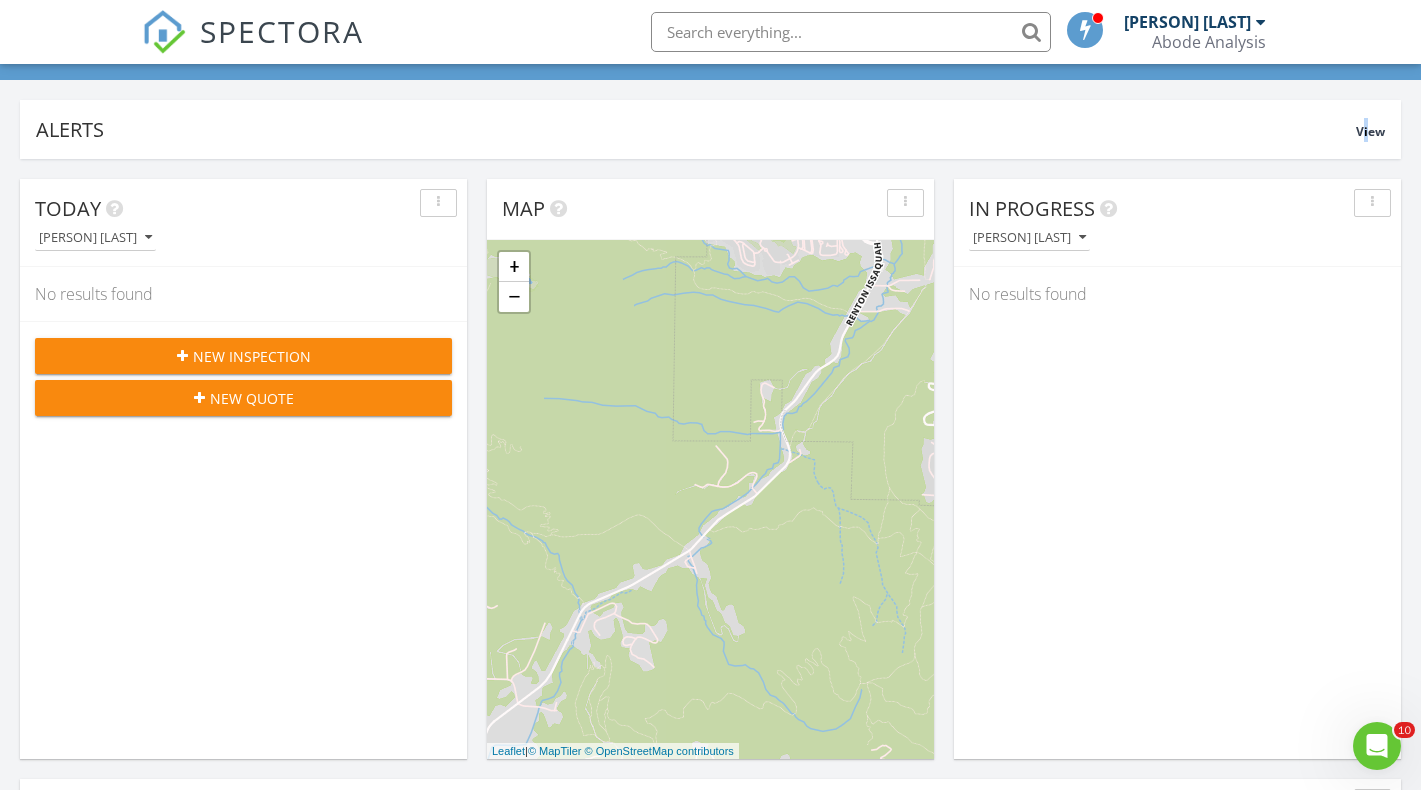 scroll, scrollTop: 0, scrollLeft: 0, axis: both 